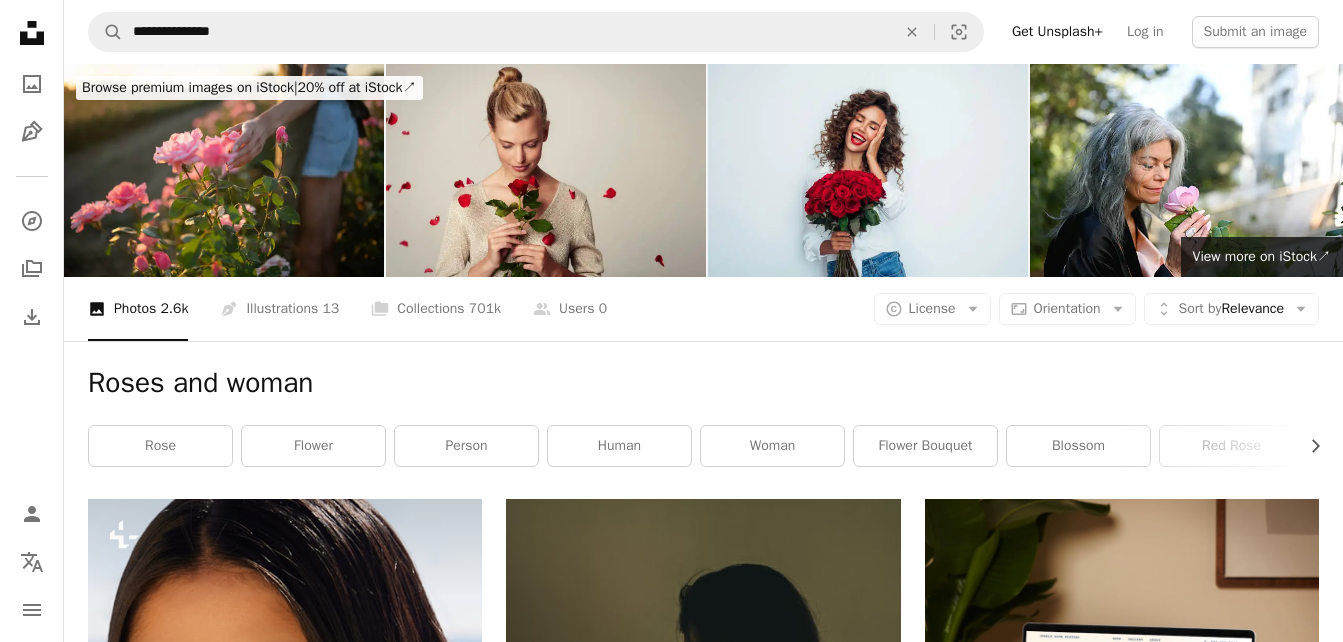 scroll, scrollTop: 10971, scrollLeft: 0, axis: vertical 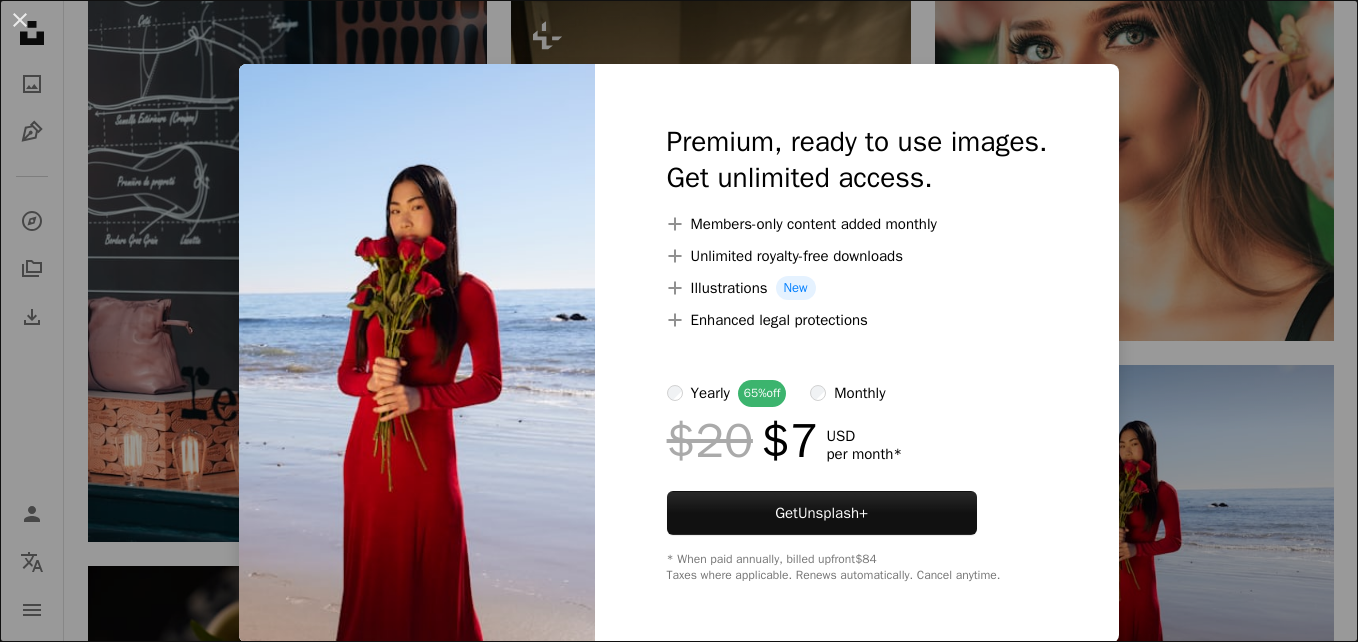 click on "An X shape Premium, ready to use images. Get unlimited access. A plus sign Members-only content added monthly A plus sign Unlimited royalty-free downloads A plus sign Illustrations  New A plus sign Enhanced legal protections yearly 65%  off monthly $20   $7 USD per month * Get  Unsplash+ * When paid annually, billed upfront  $84 Taxes where applicable. Renews automatically. Cancel anytime." at bounding box center (679, 321) 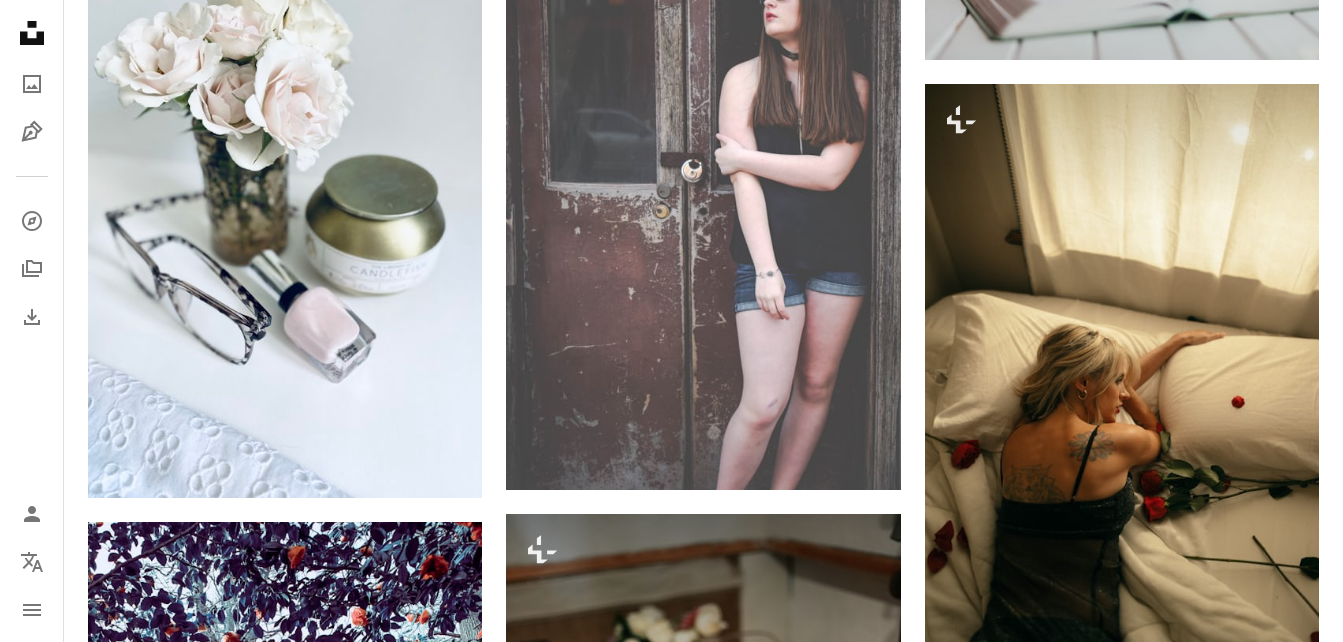 scroll, scrollTop: 12918, scrollLeft: 0, axis: vertical 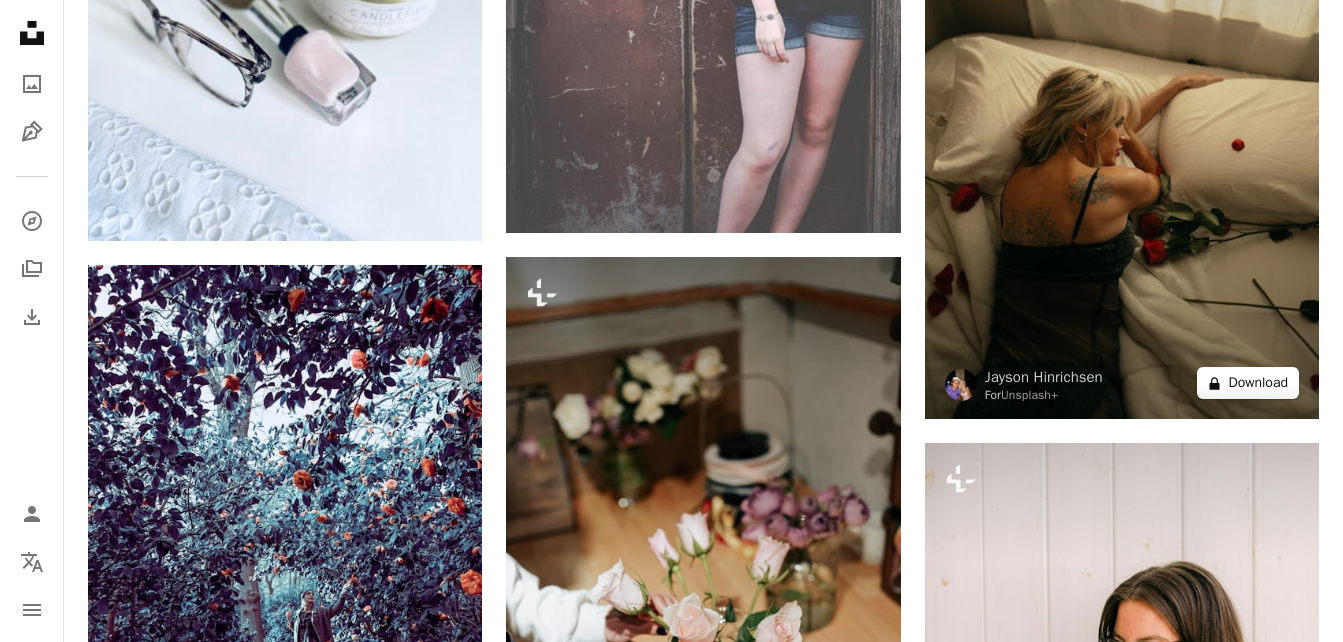 click on "A lock   Download" at bounding box center [1248, 383] 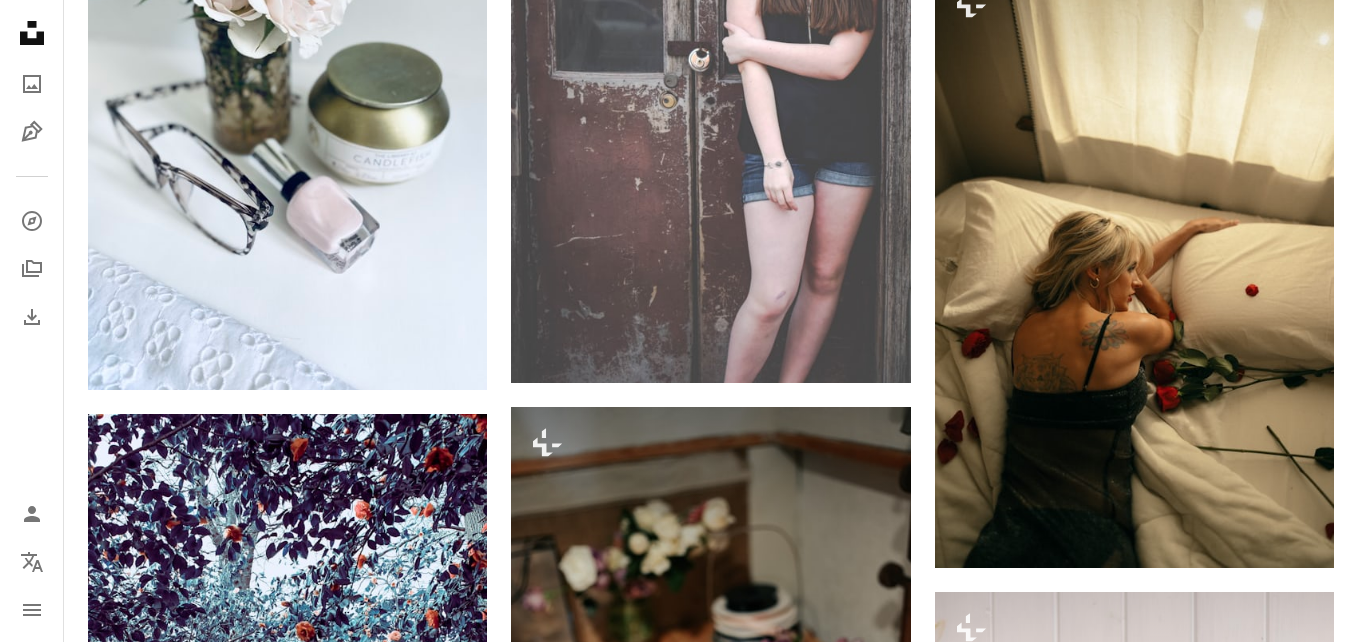 click on "An X shape Premium, ready to use images. Get unlimited access. A plus sign Members-only content added monthly A plus sign Unlimited royalty-free downloads A plus sign Illustrations  New A plus sign Enhanced legal protections yearly 65%  off monthly $20   $7 USD per month * Get  Unsplash+ * When paid annually, billed upfront  $84 Taxes where applicable. Renews automatically. Cancel anytime." at bounding box center [679, 5679] 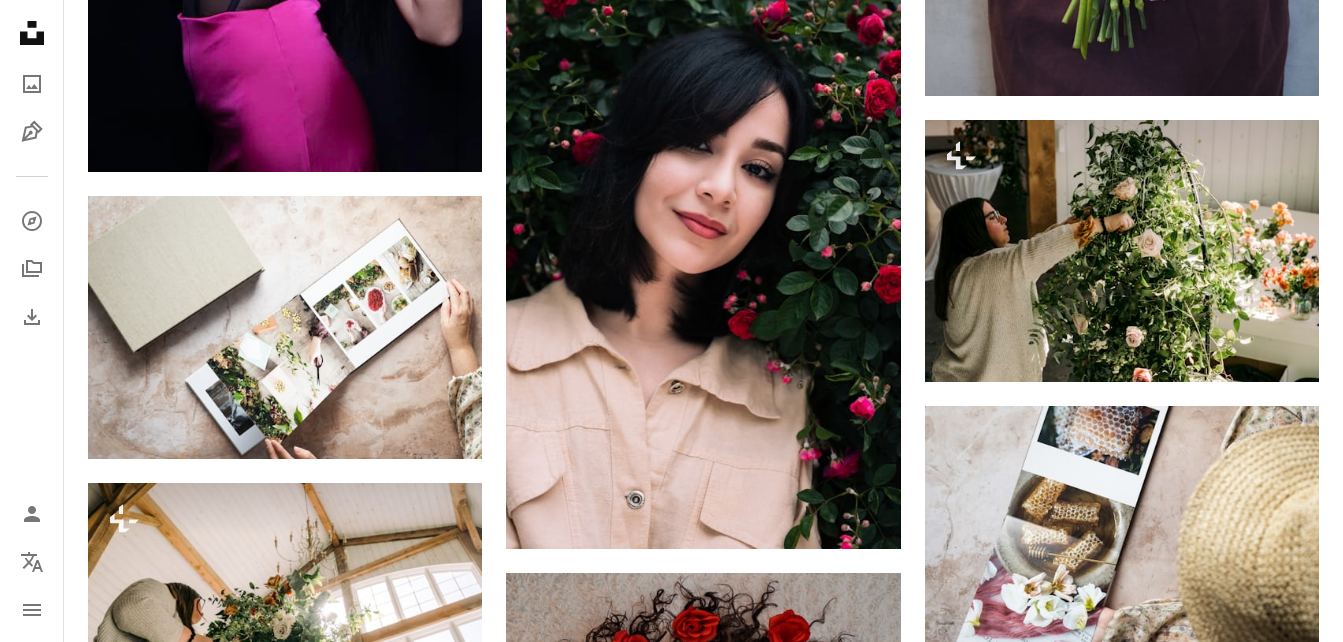 scroll, scrollTop: 15424, scrollLeft: 0, axis: vertical 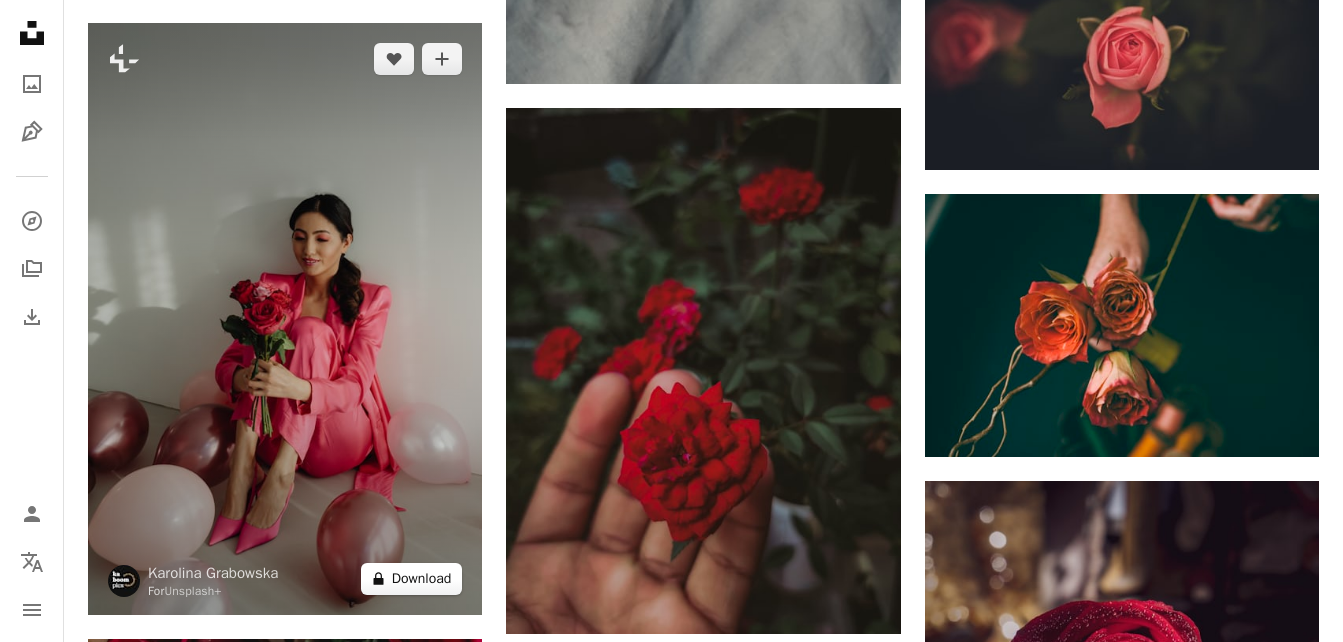 click on "A lock   Download" at bounding box center [412, 579] 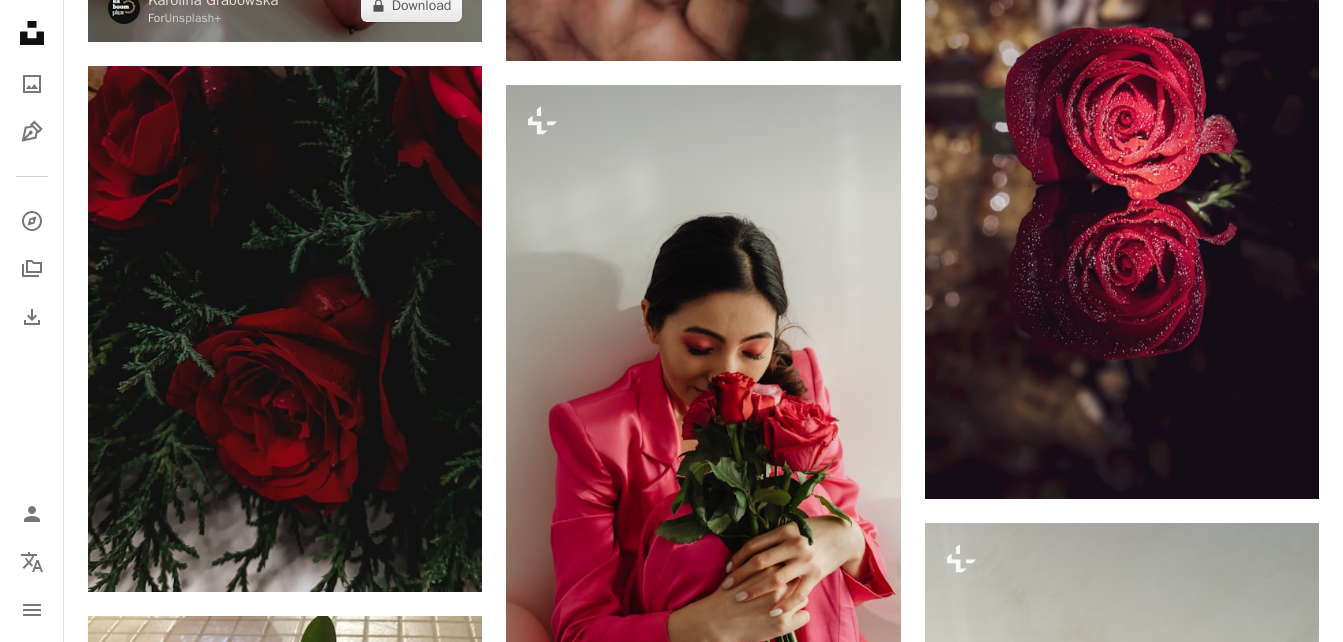 scroll, scrollTop: 46184, scrollLeft: 0, axis: vertical 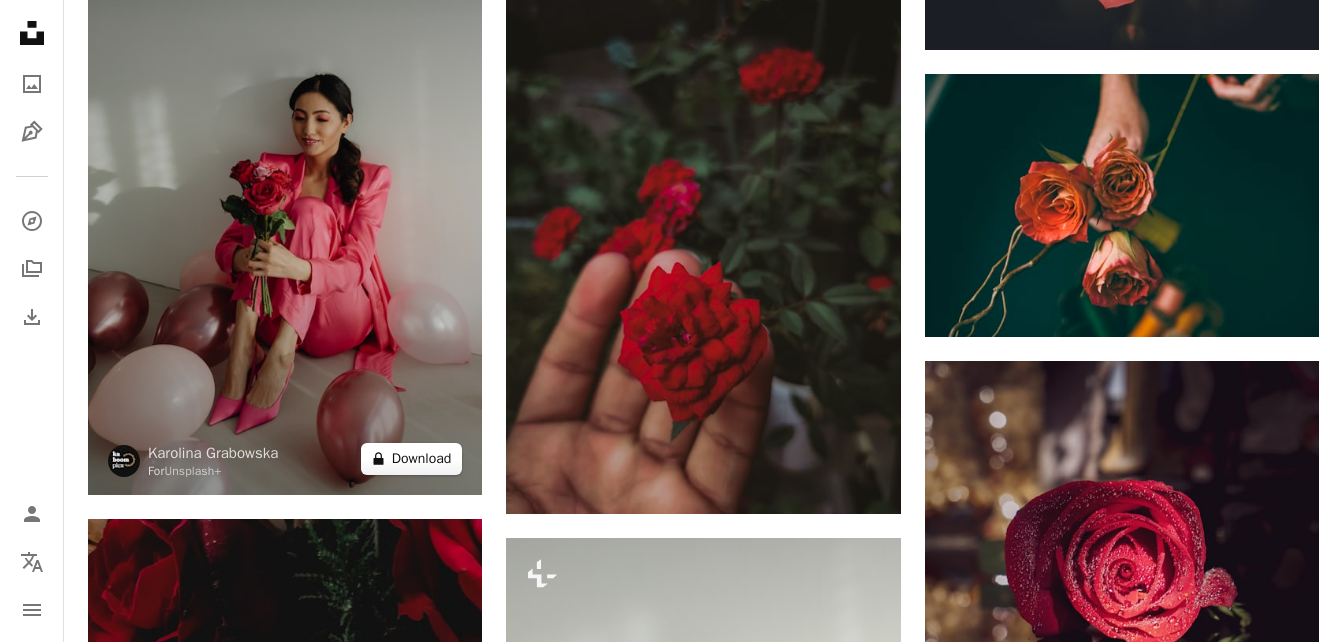 click on "A lock   Download" at bounding box center (412, 459) 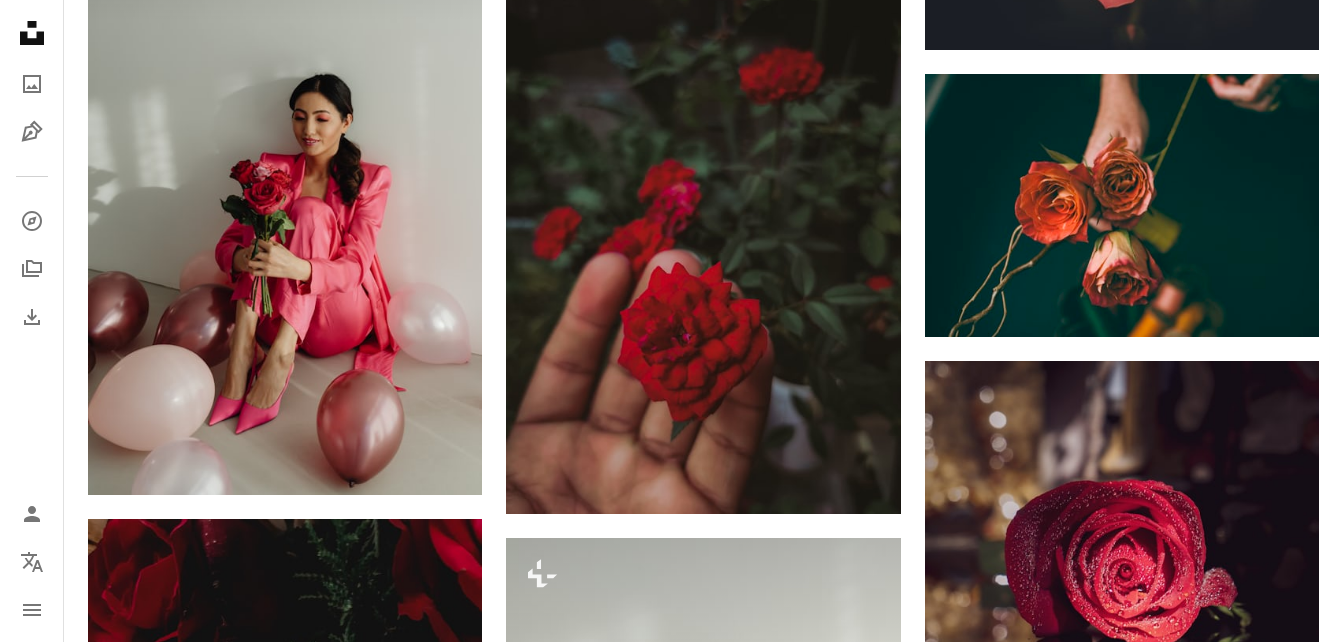 click on "Plus sign for Unsplash+ A heart A plus sign Unsplash+ Community For  Unsplash+ A lock   Download Plus sign for Unsplash+ A heart A plus sign Jayson Hinrichsen For  Unsplash+ A lock   Download A heart A plus sign Ema Studios Available for hire A checkmark inside of a circle Arrow pointing down A heart A plus sign George Filatov Arrow pointing down Plus sign for Unsplash+ A heart A plus sign Jordan González For  Unsplash+ A lock   Download A heart A plus sign Richard Stachmann Arrow pointing down A heart A plus sign Richard Stachmann Arrow pointing down Plus sign for Unsplash+ A heart A plus sign Colin + Meg For  Unsplash+ A lock   Download A heart A plus sign Peter Kostov Arrow pointing down A heart A plus sign Melyna Valle Available for hire A checkmark inside of a circle Arrow pointing down –– ––– –––  –– ––– –  ––– –––  ––––  –   – –– –––  – – ––– –– –– –––– –– Get up to 7x more orders Sign Up A heart A plus sign" at bounding box center (703, -20903) 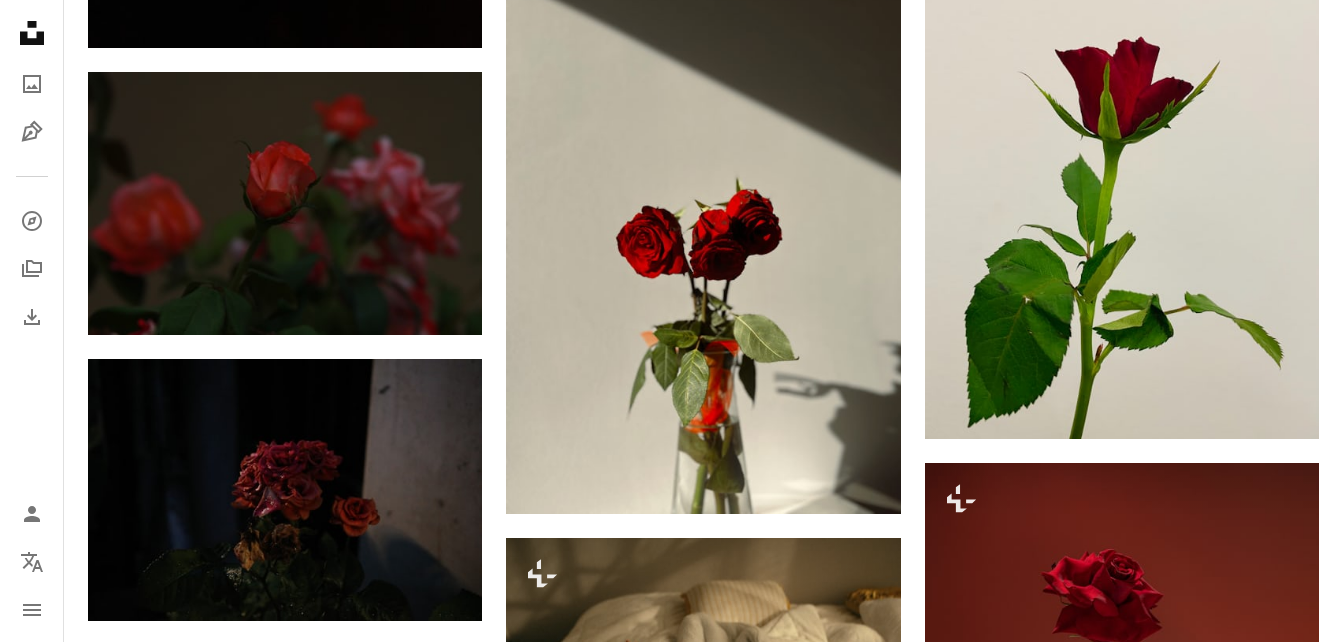 scroll, scrollTop: 49943, scrollLeft: 0, axis: vertical 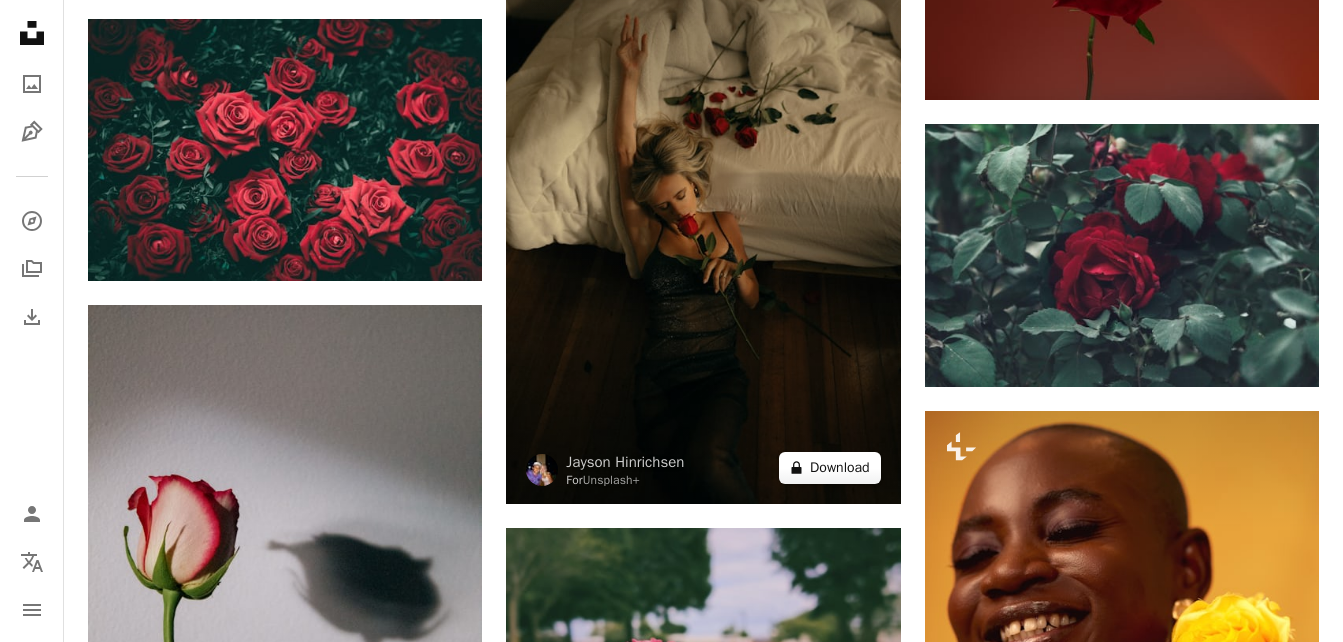 click on "A lock   Download" at bounding box center [830, 468] 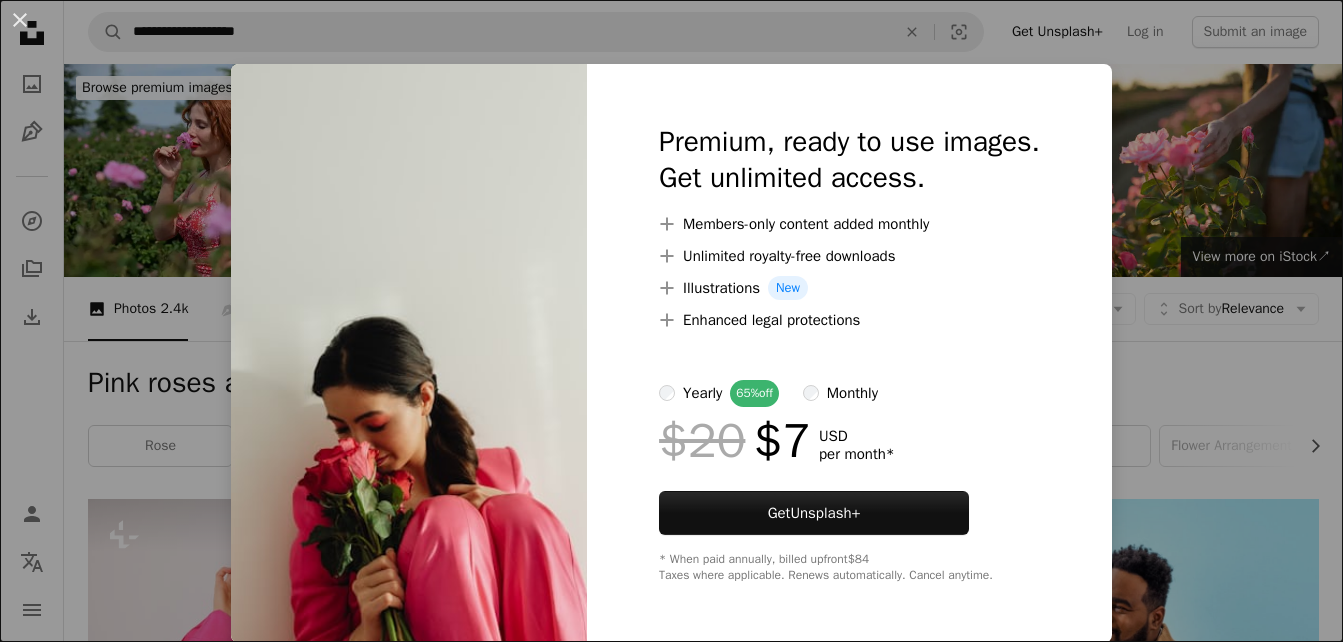 scroll, scrollTop: 2142, scrollLeft: 0, axis: vertical 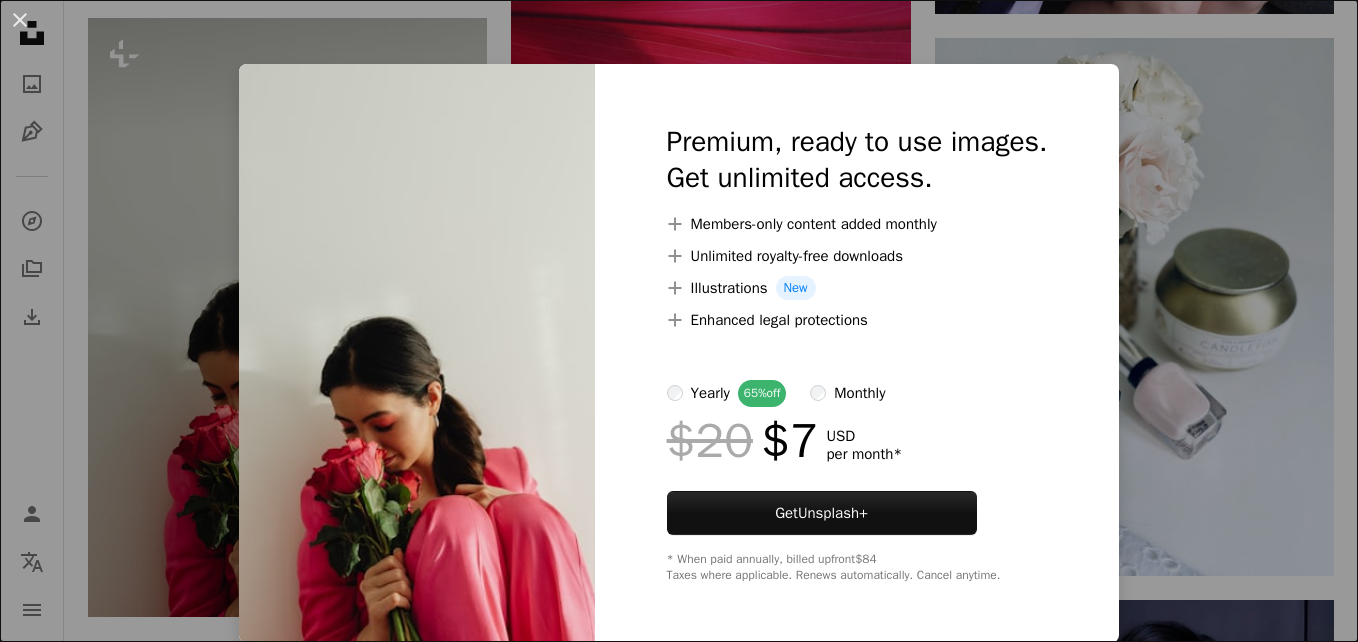 click on "An X shape Premium, ready to use images. Get unlimited access. A plus sign Members-only content added monthly A plus sign Unlimited royalty-free downloads A plus sign Illustrations  New A plus sign Enhanced legal protections yearly 65%  off monthly $20   $7 USD per month * Get  Unsplash+ * When paid annually, billed upfront  $84 Taxes where applicable. Renews automatically. Cancel anytime." at bounding box center (679, 321) 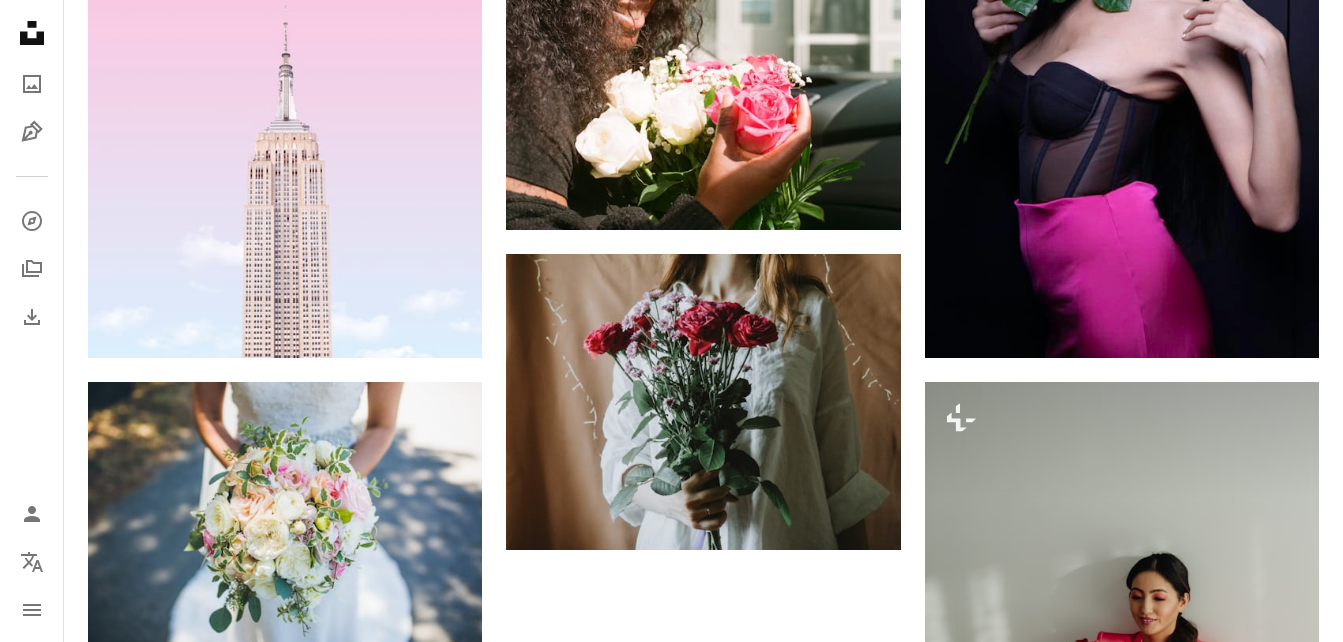 scroll, scrollTop: 3306, scrollLeft: 0, axis: vertical 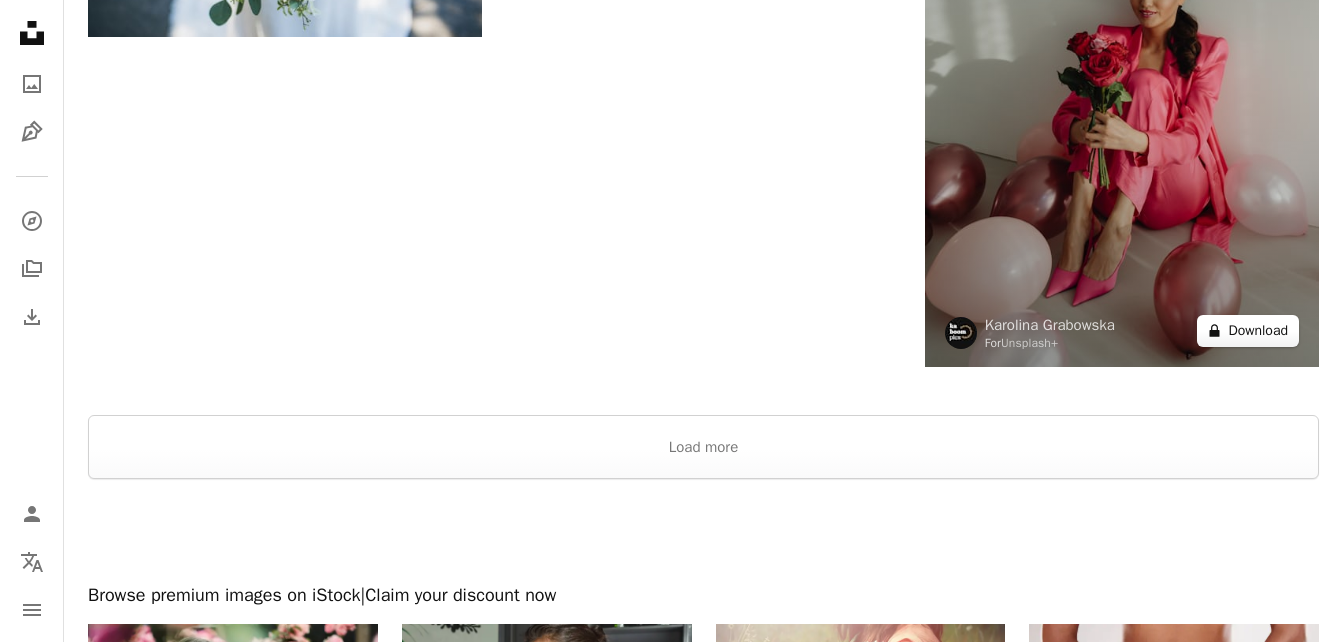 click on "A lock   Download" at bounding box center (1248, 331) 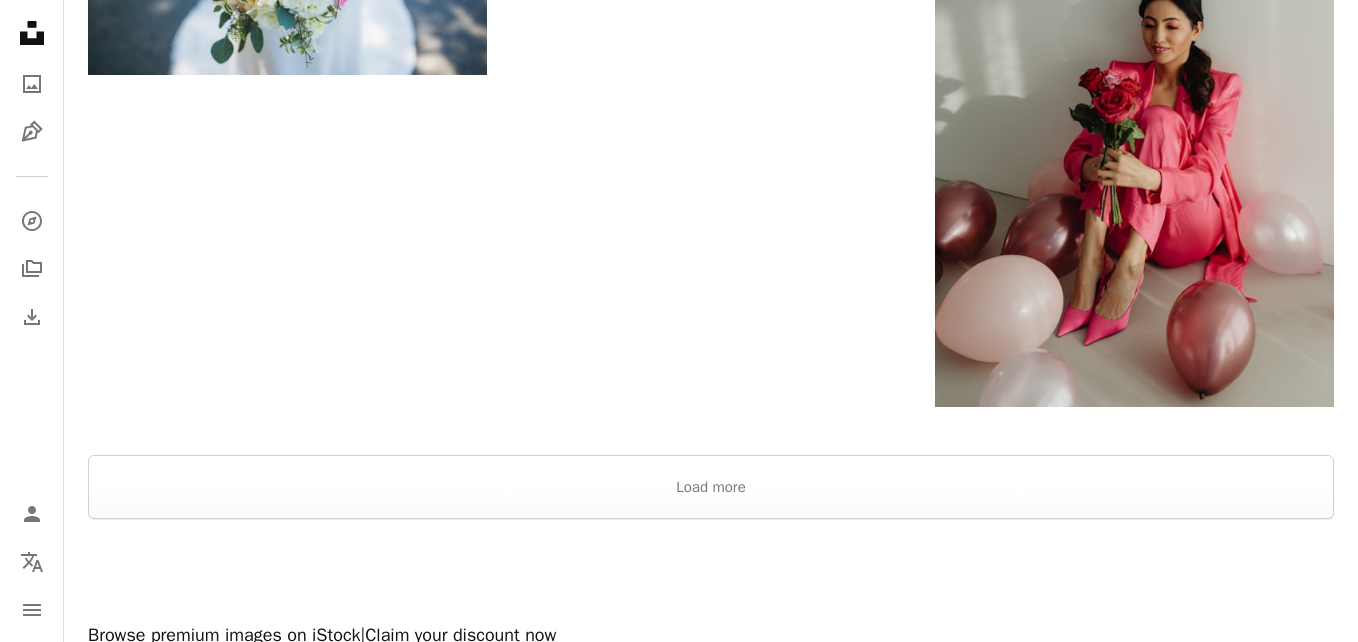 click on "An X shape Premium, ready to use images. Get unlimited access. A plus sign Members-only content added monthly A plus sign Unlimited royalty-free downloads A plus sign Illustrations  New A plus sign Enhanced legal protections yearly 65%  off monthly $20   $7 USD per month * Get  Unsplash+ * When paid annually, billed upfront  $84 Taxes where applicable. Renews automatically. Cancel anytime." at bounding box center [679, 1631] 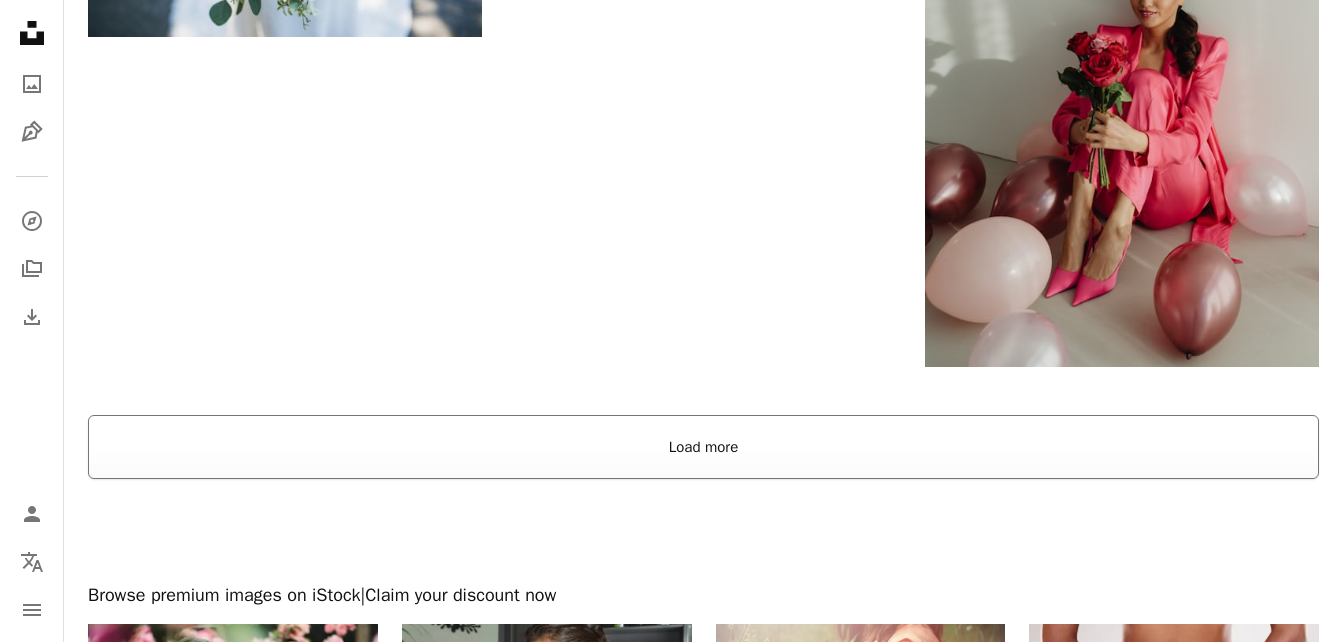 click on "Load more" at bounding box center (703, 447) 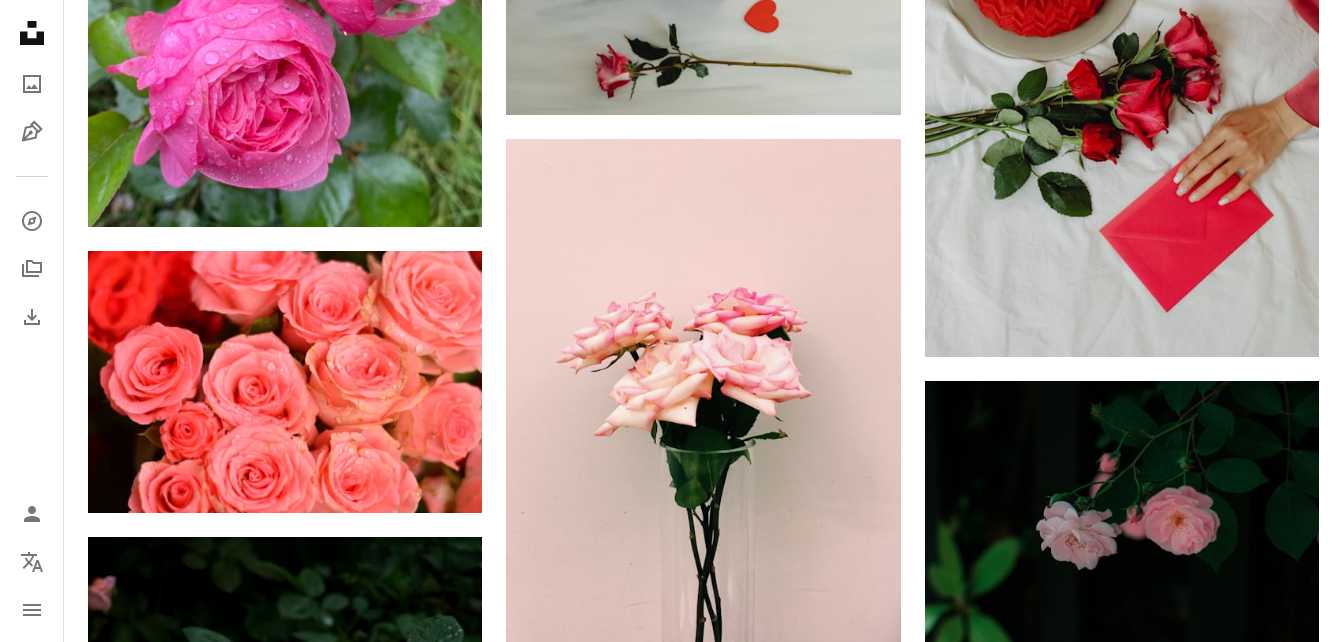scroll, scrollTop: 9535, scrollLeft: 0, axis: vertical 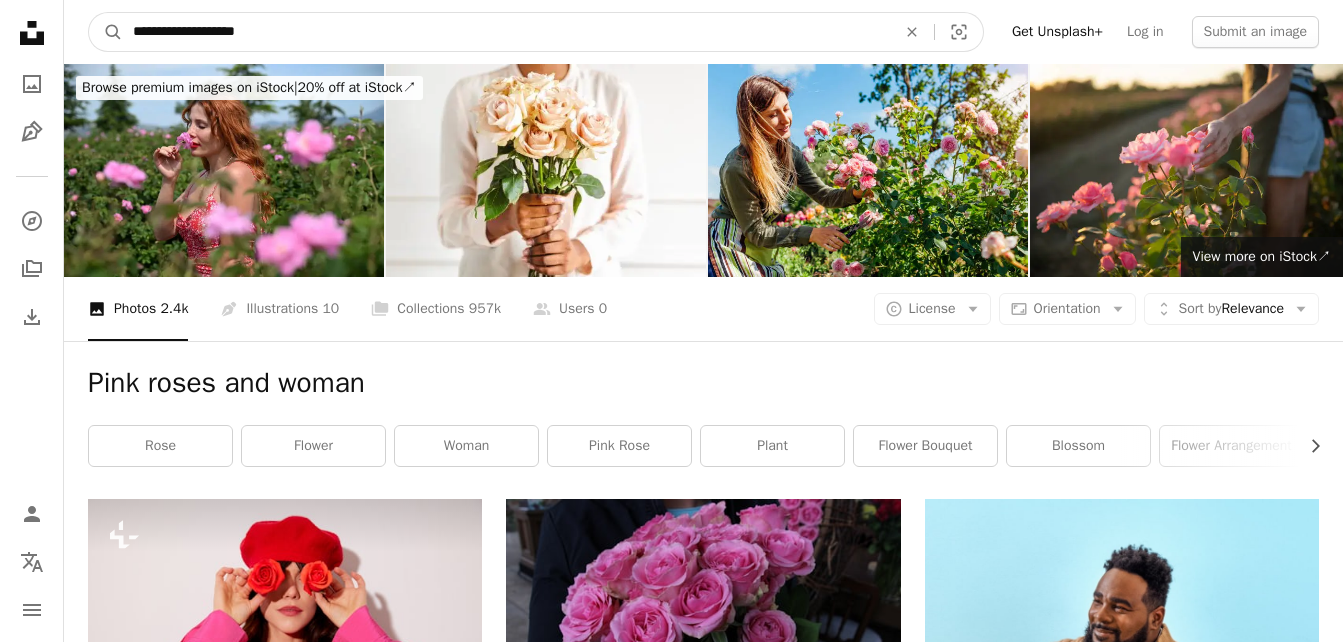 drag, startPoint x: 332, startPoint y: 37, endPoint x: 40, endPoint y: 34, distance: 292.0154 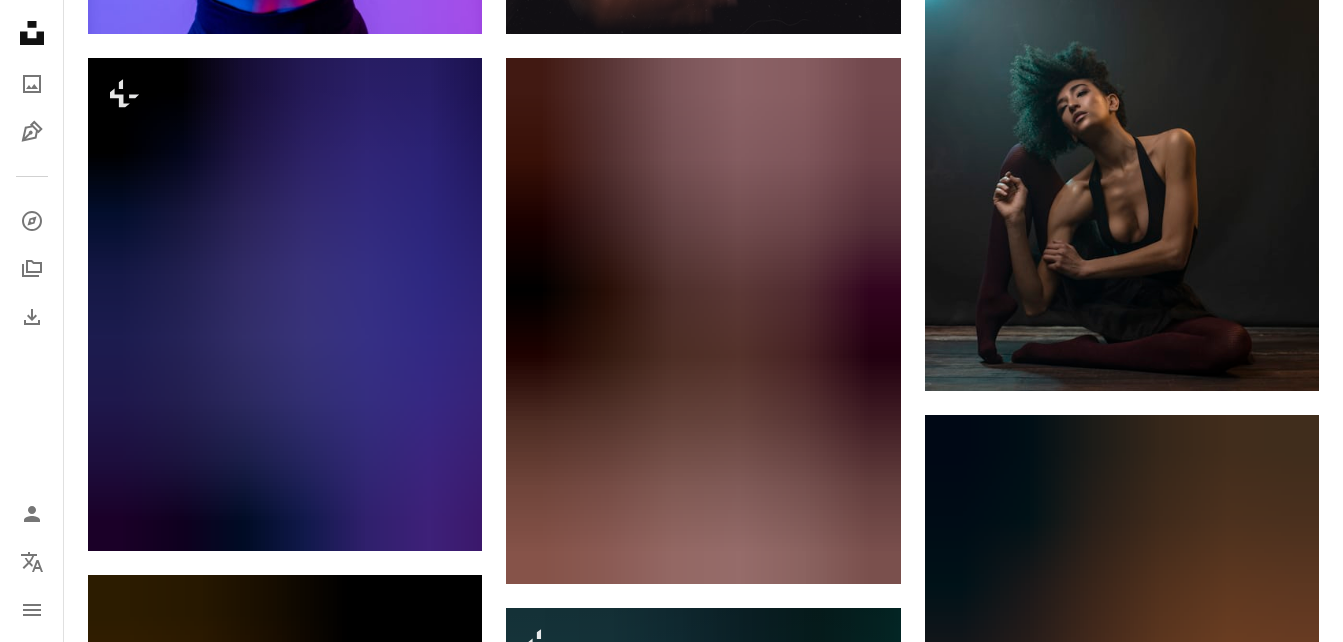 scroll, scrollTop: 0, scrollLeft: 0, axis: both 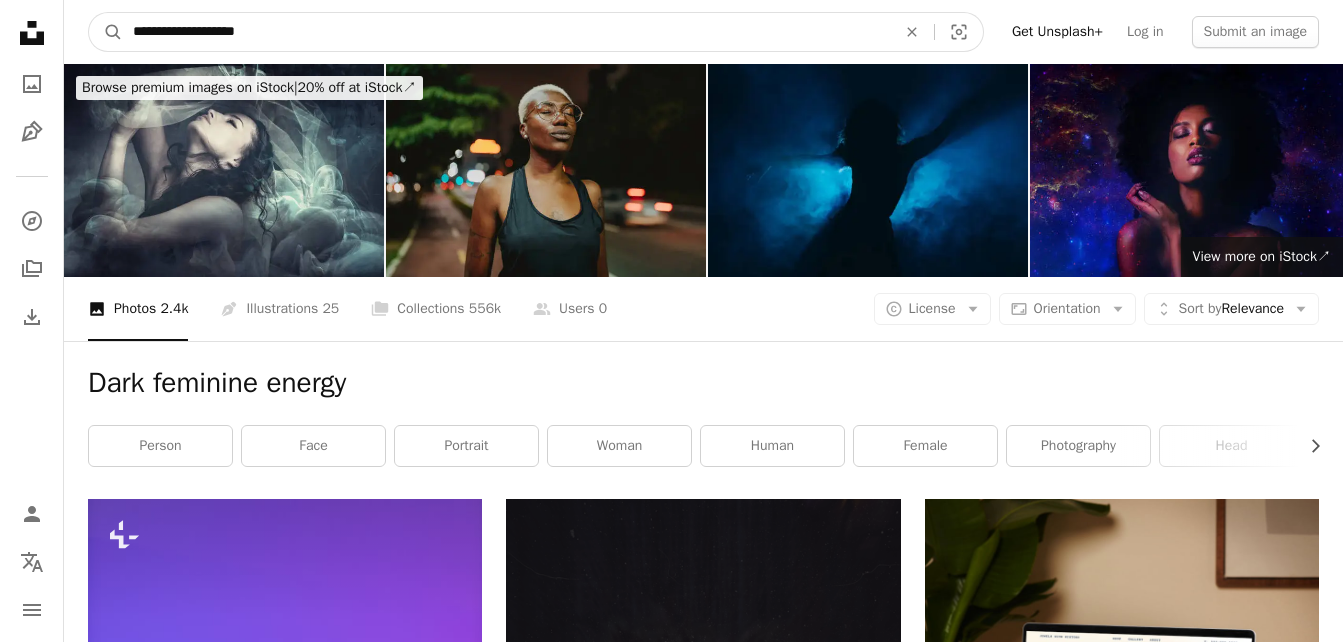 click on "**********" at bounding box center [506, 32] 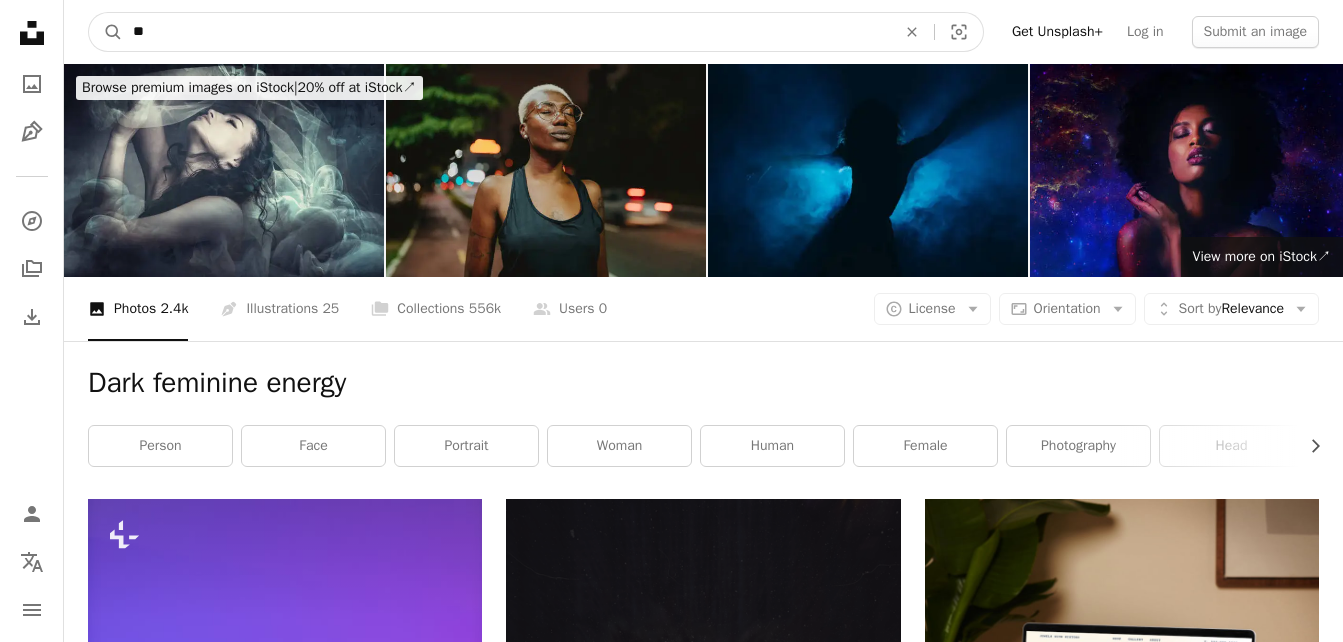 type on "*" 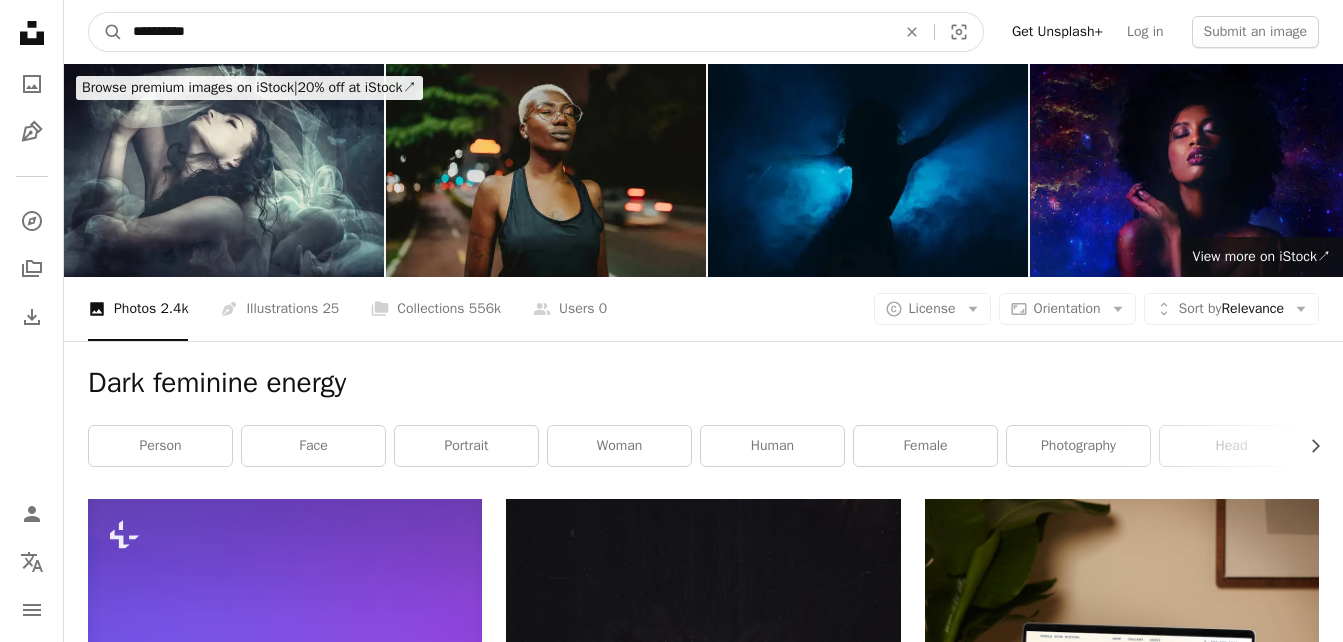 type on "**********" 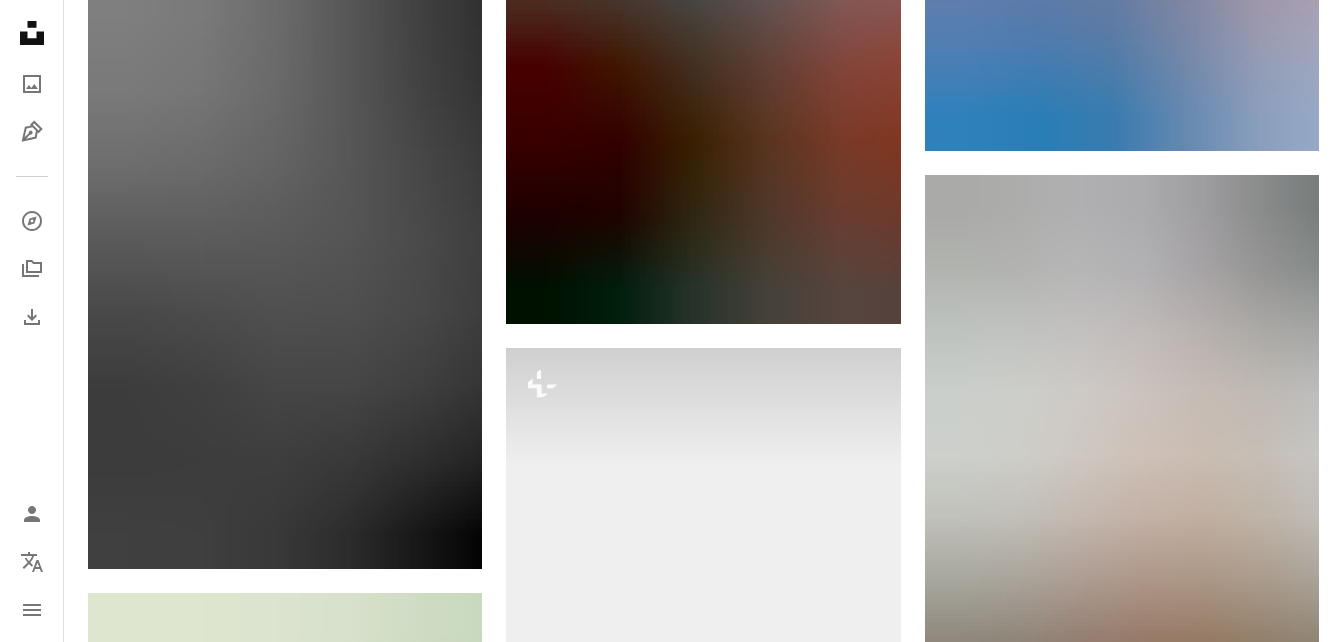 scroll, scrollTop: 0, scrollLeft: 0, axis: both 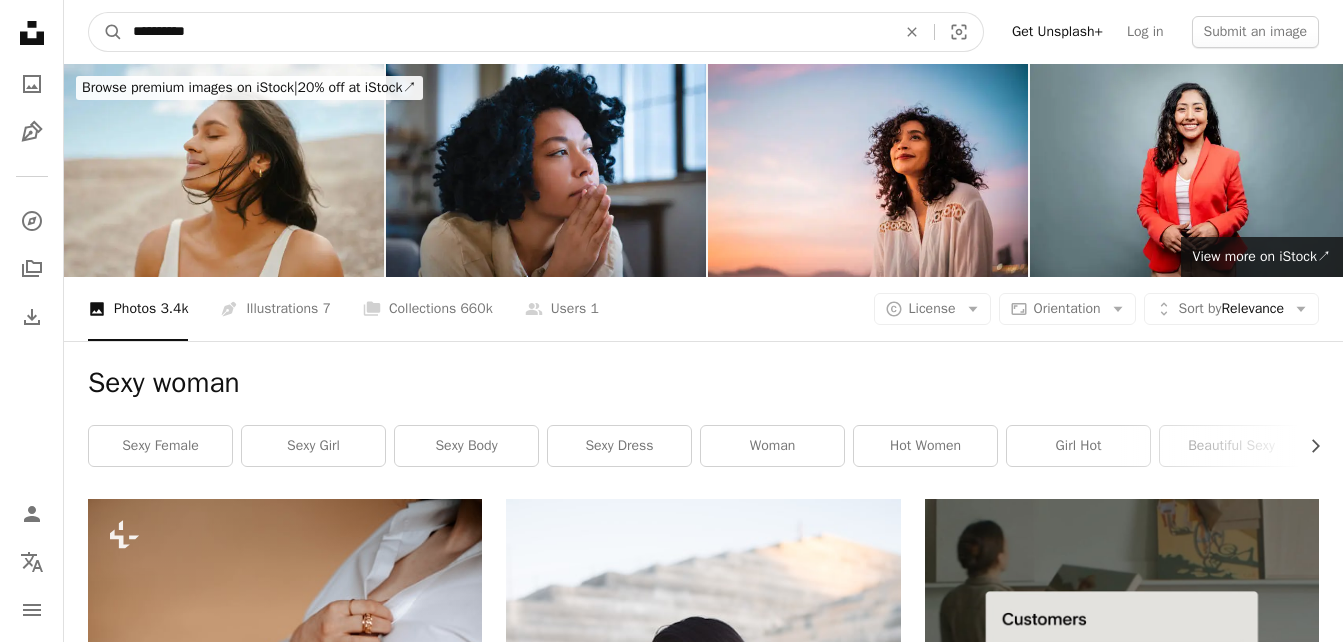 click on "**********" at bounding box center (506, 32) 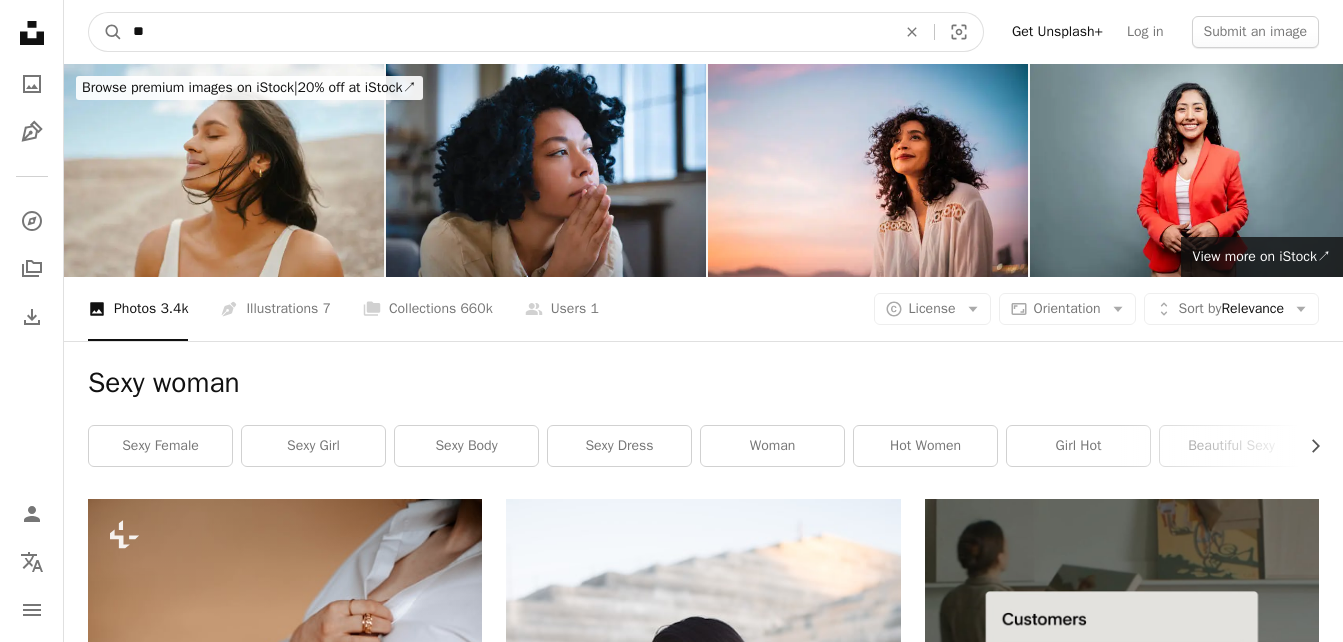 type on "*" 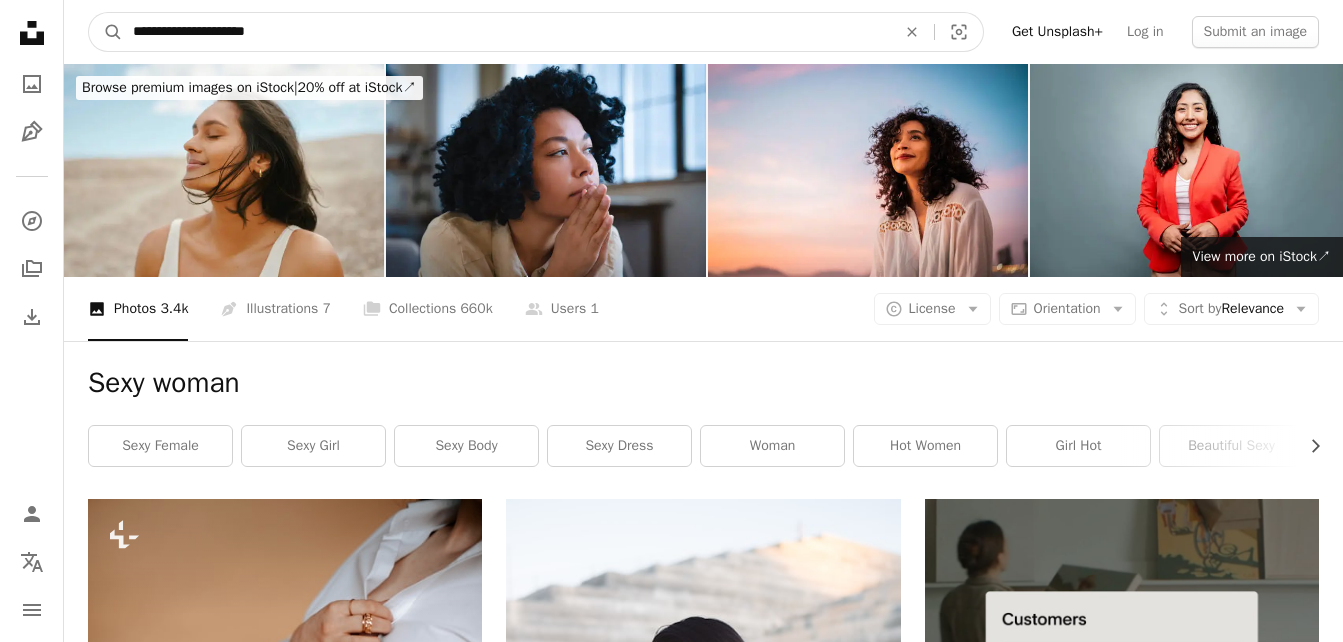 type on "**********" 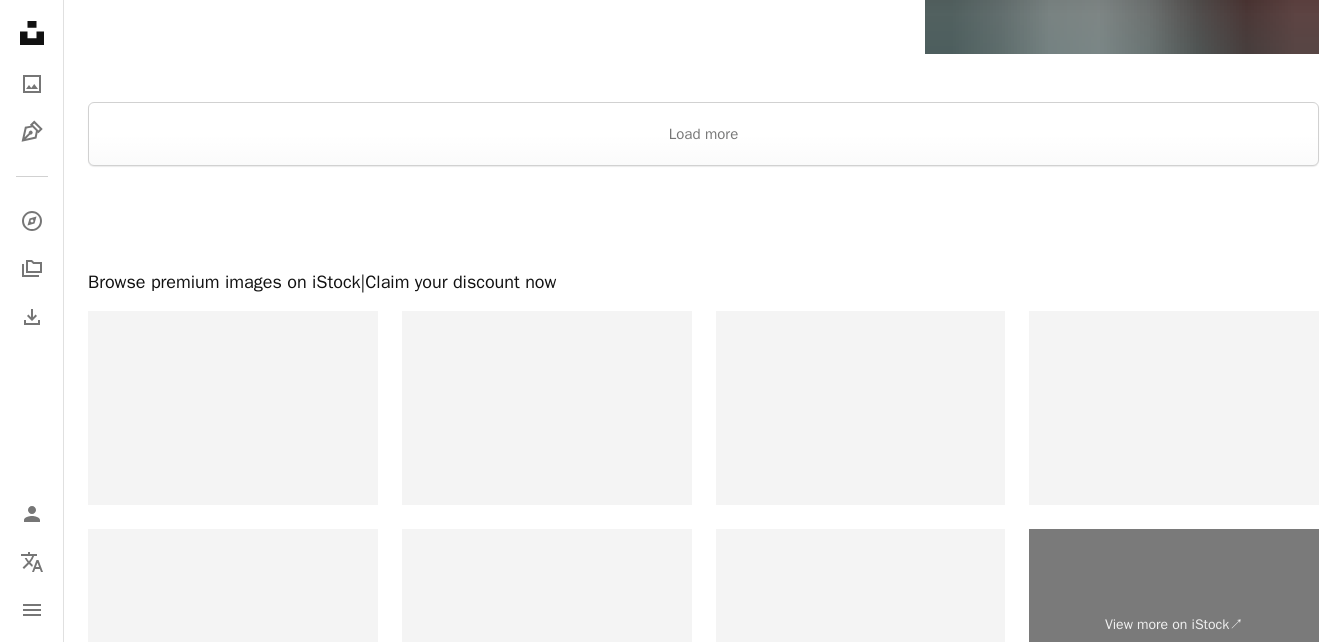 scroll, scrollTop: 3935, scrollLeft: 0, axis: vertical 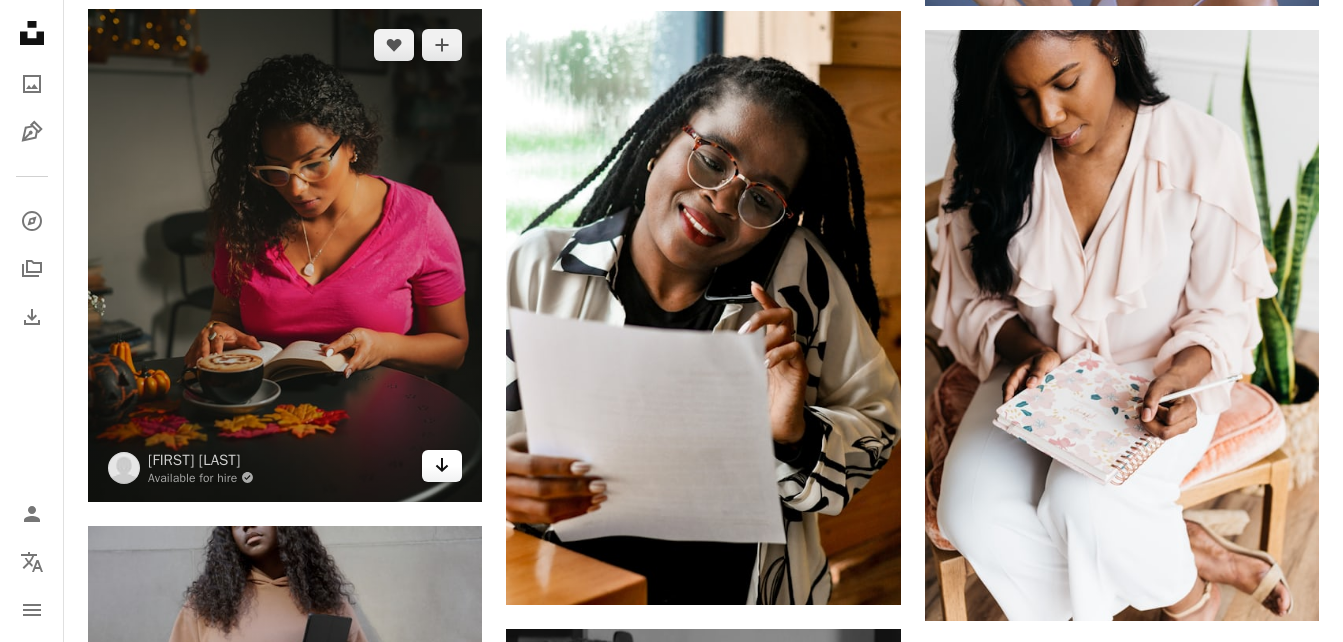 click on "Arrow pointing down" 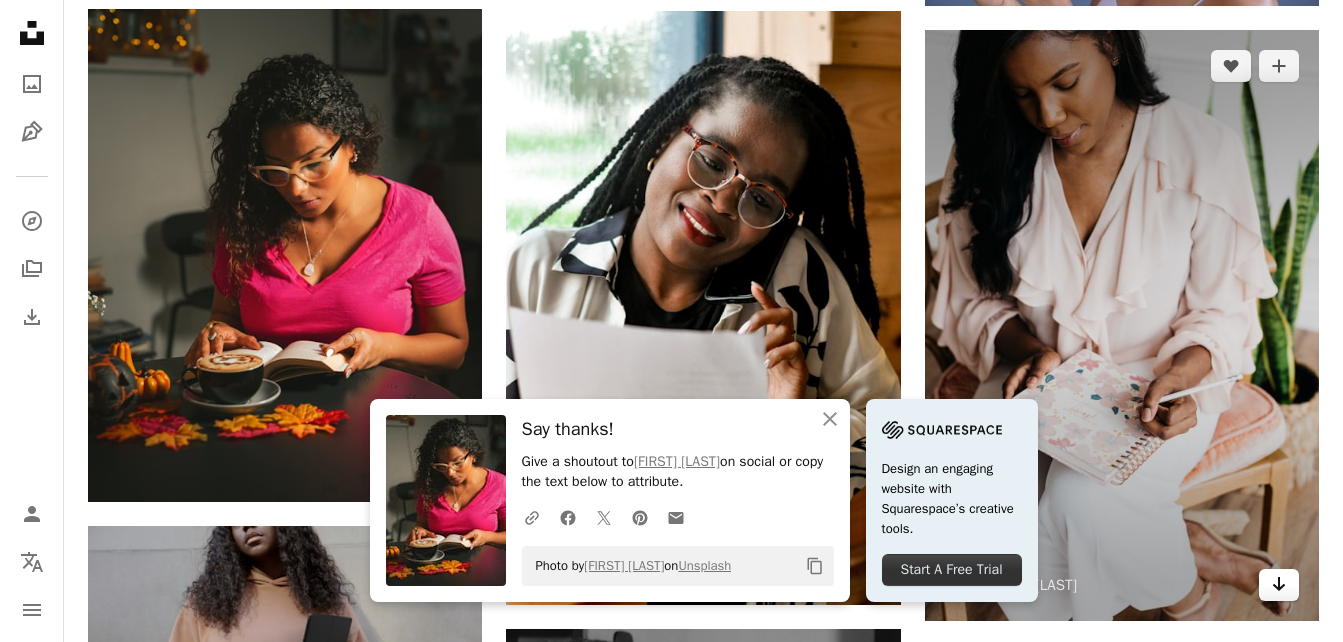 click 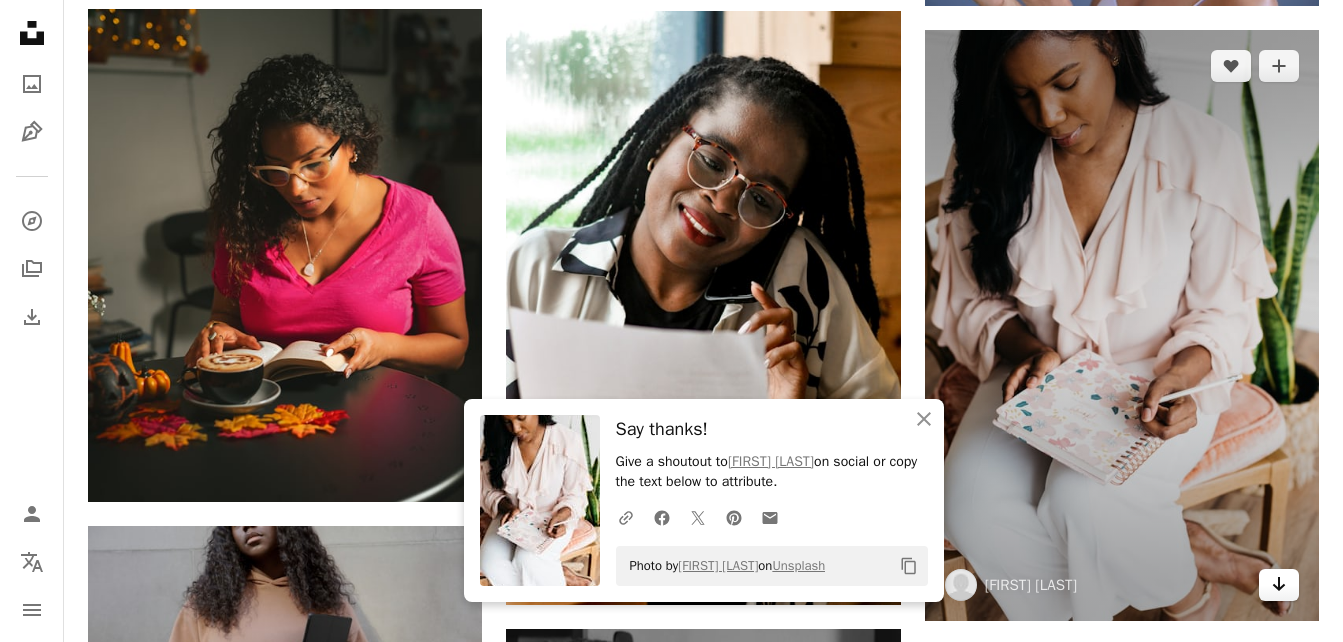 click 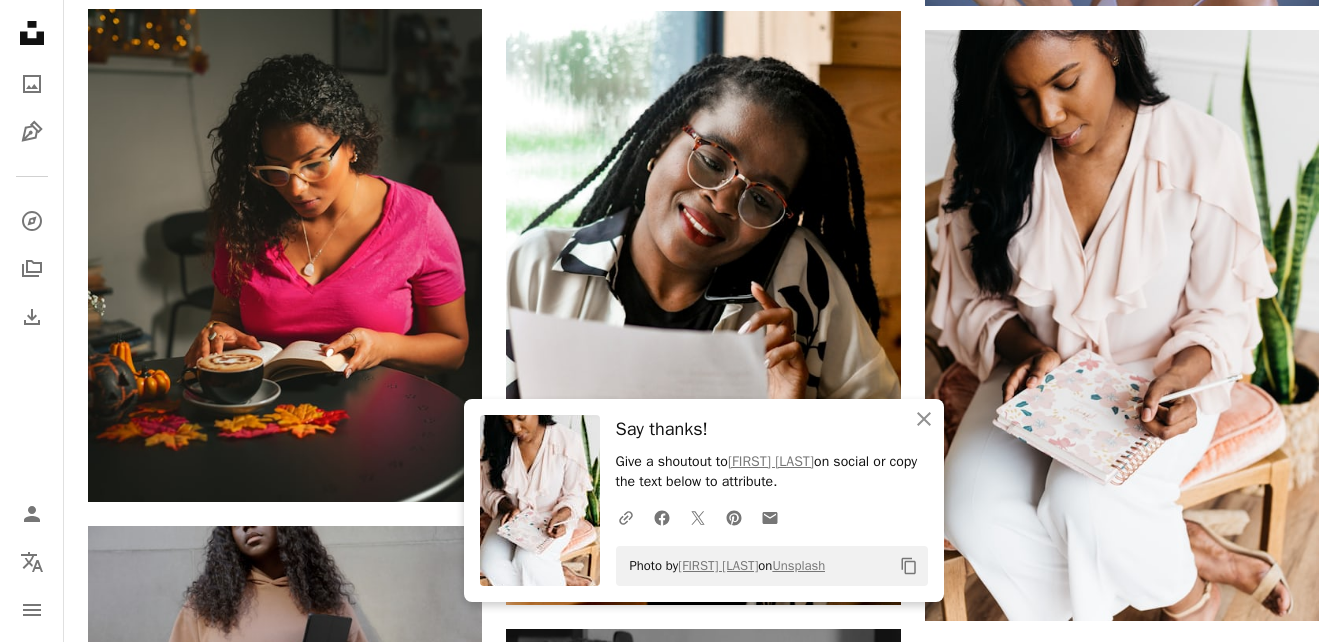 click on "Say thanks!" at bounding box center [772, 429] 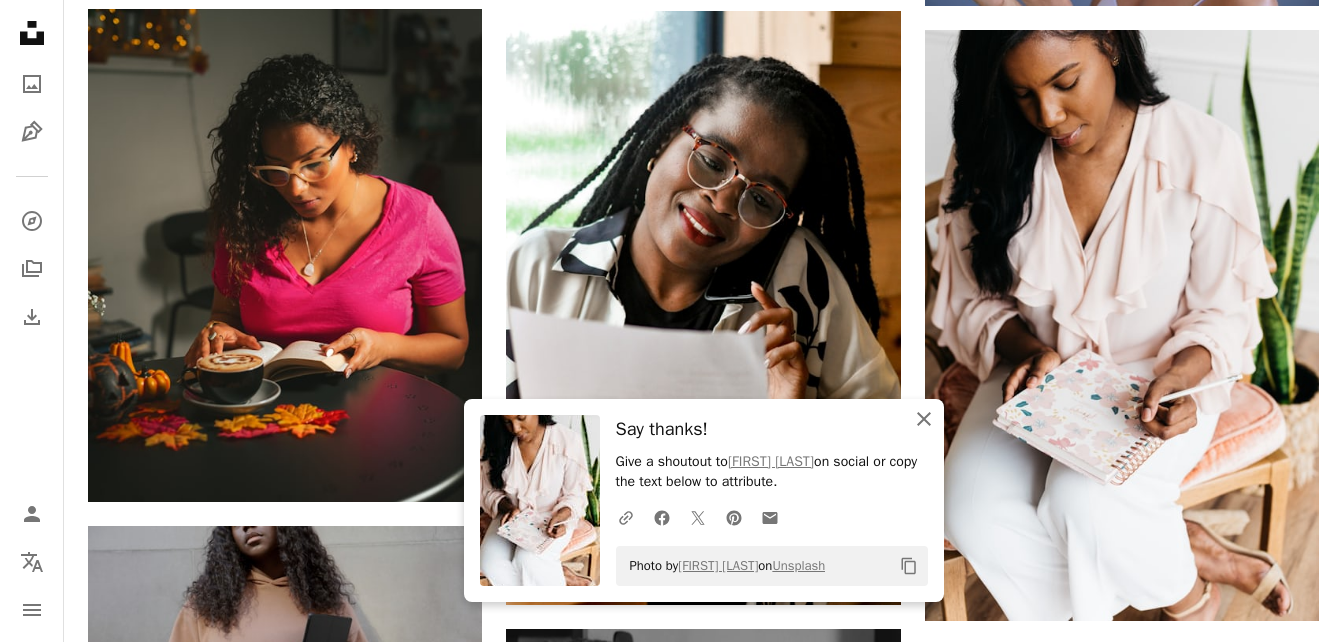 click on "An X shape" 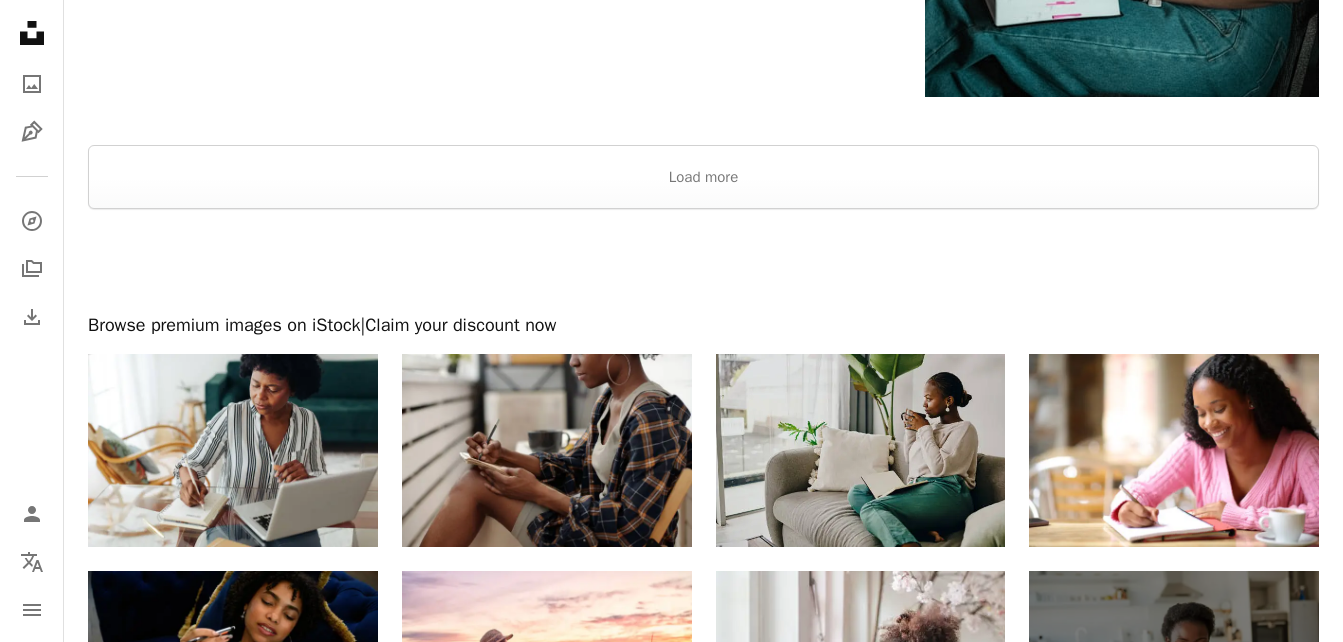 scroll, scrollTop: 3640, scrollLeft: 0, axis: vertical 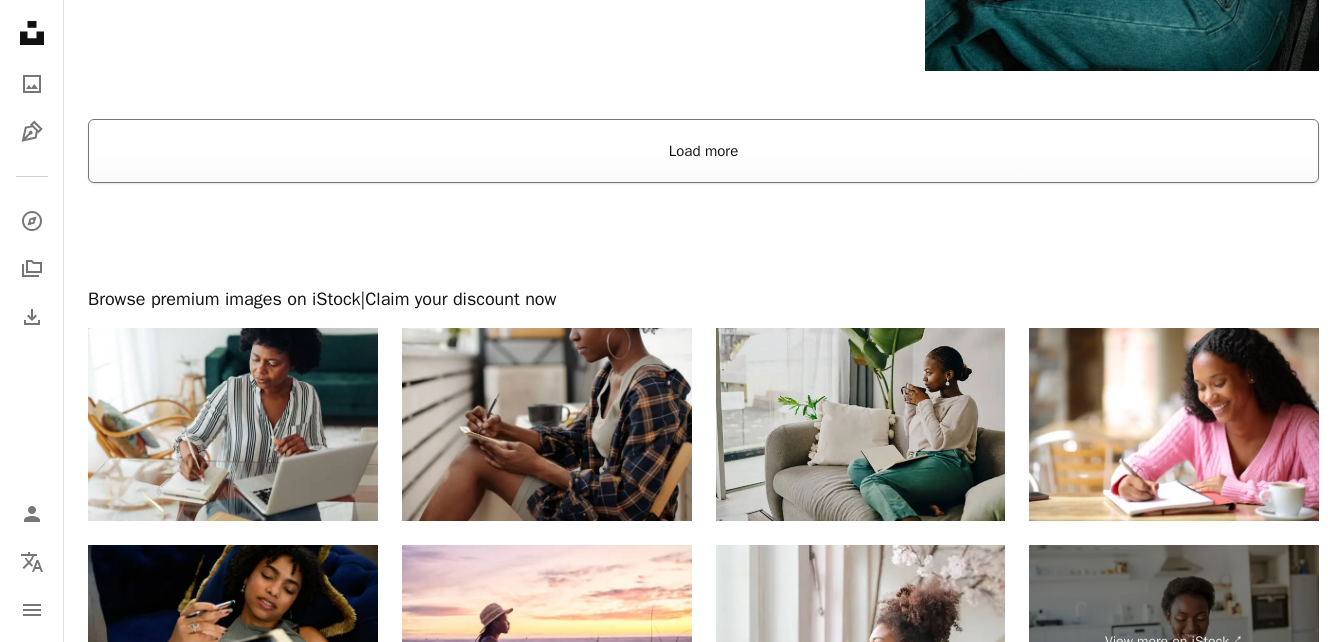 click on "Load more" at bounding box center [703, 151] 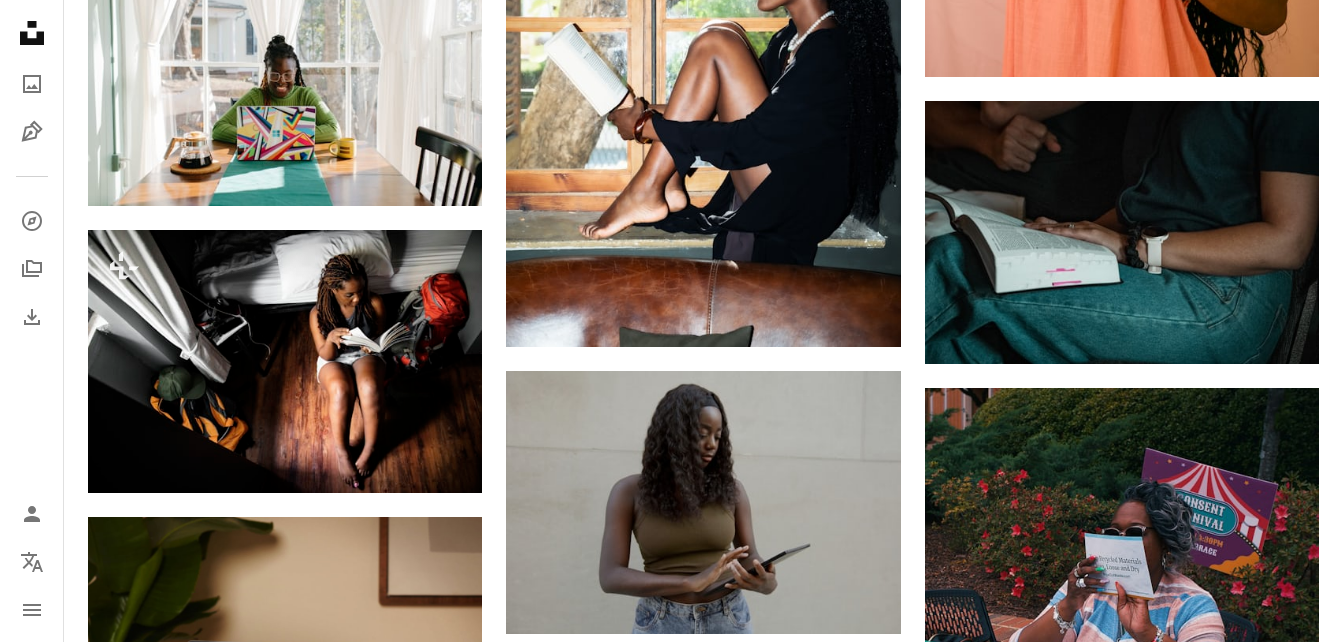 scroll, scrollTop: 3294, scrollLeft: 0, axis: vertical 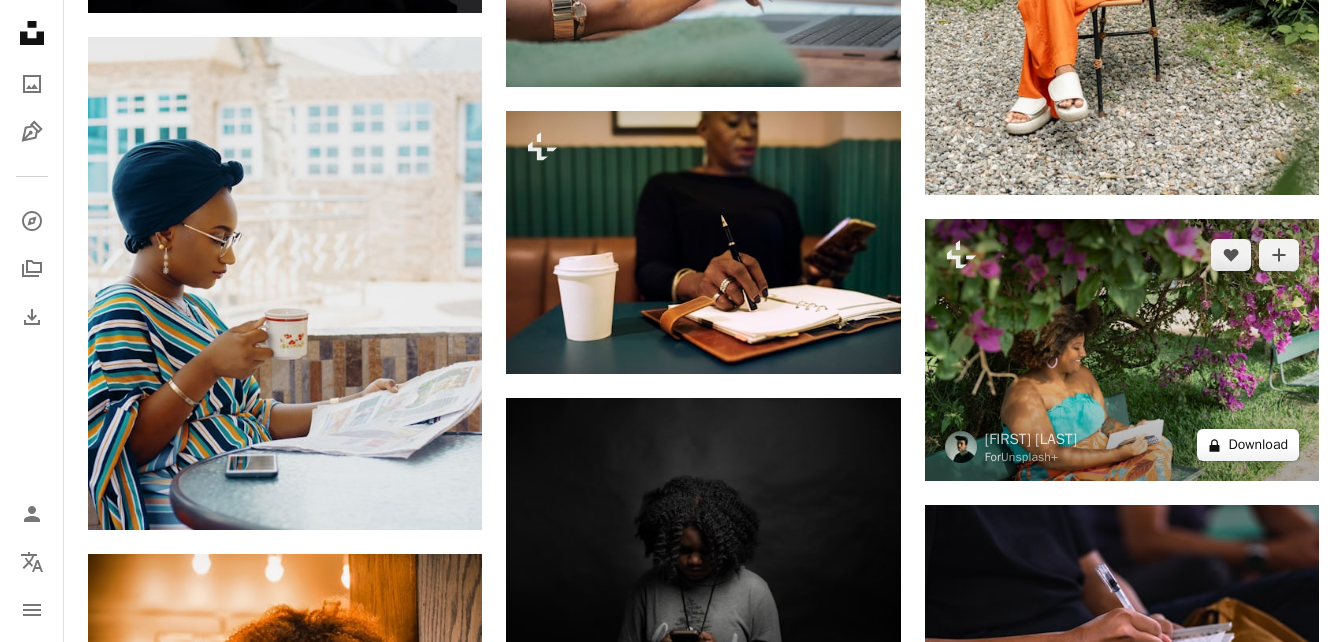 click on "A lock   Download" at bounding box center [1248, 445] 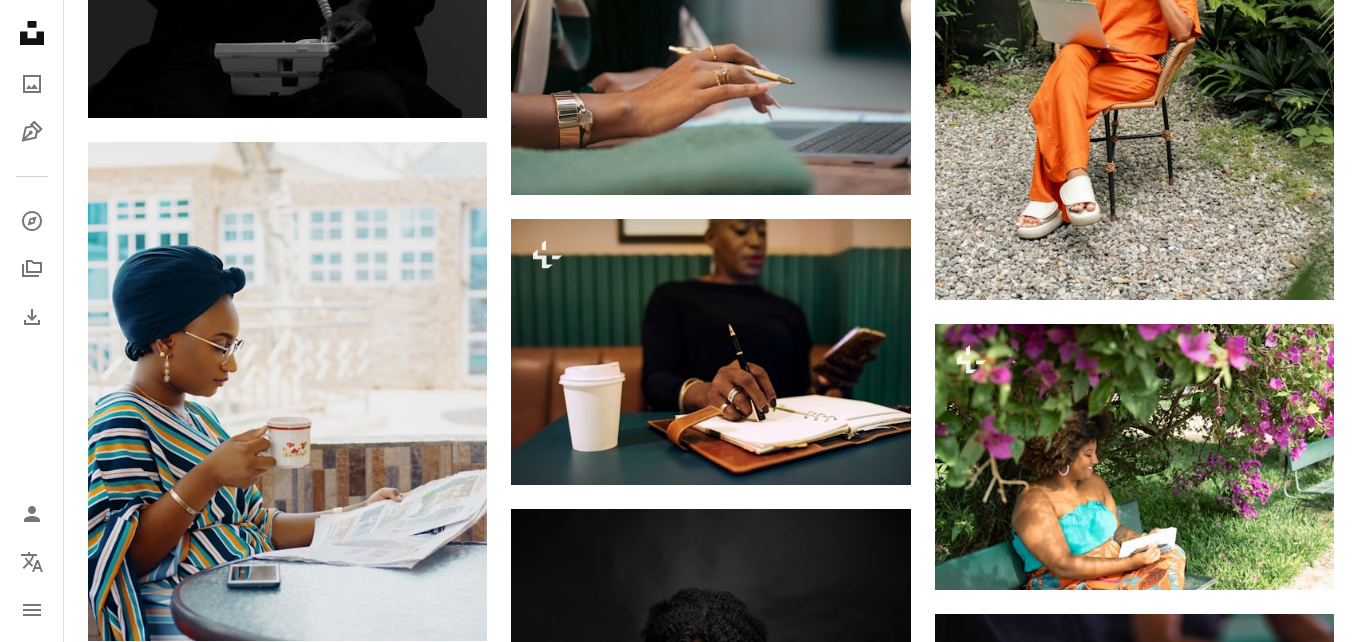 click on "An X shape Premium, ready to use images. Get unlimited access. A plus sign Members-only content added monthly A plus sign Unlimited royalty-free downloads A plus sign Illustrations  New A plus sign Enhanced legal protections yearly 65%  off monthly $20   $7 USD per month * Get  Unsplash+ * When paid annually, billed upfront  $84 Taxes where applicable. Renews automatically. Cancel anytime." at bounding box center (679, 3517) 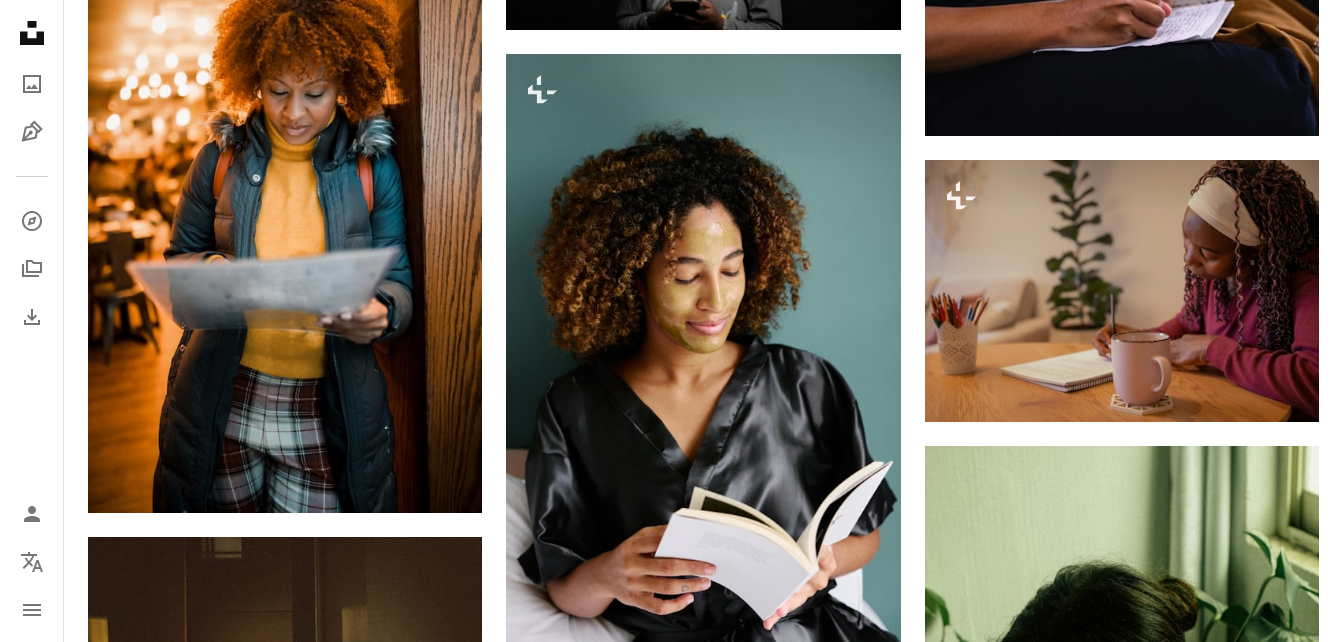 scroll, scrollTop: 0, scrollLeft: 0, axis: both 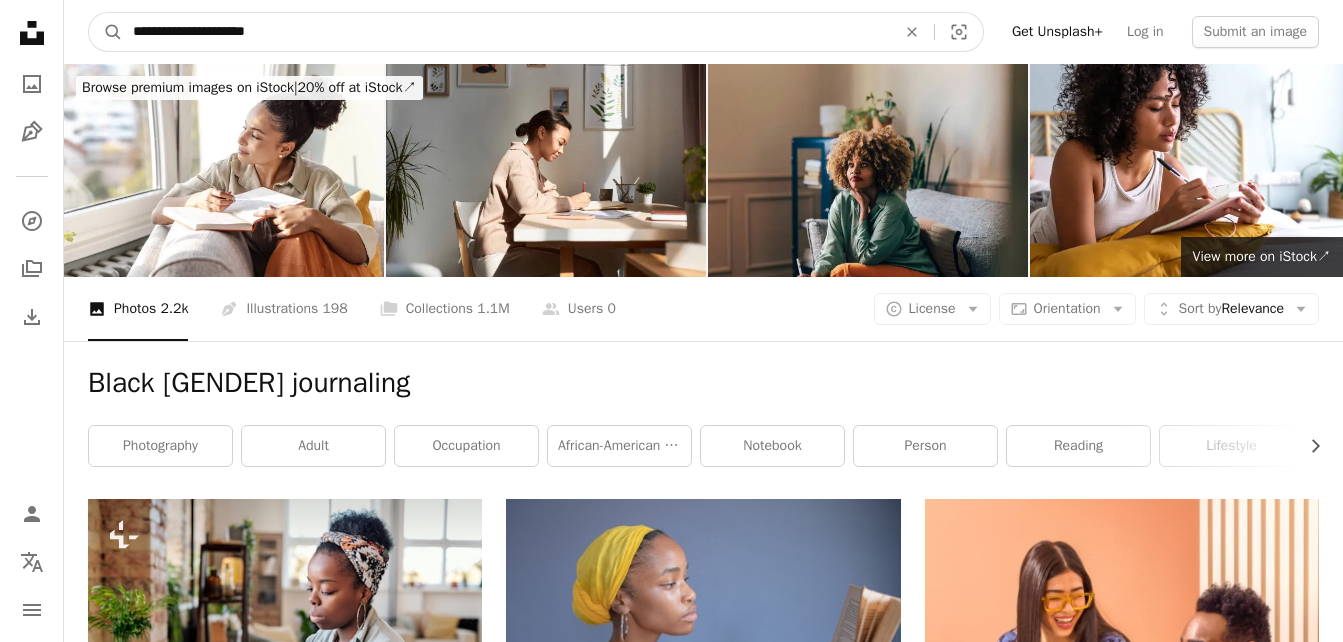click on "**********" at bounding box center [506, 32] 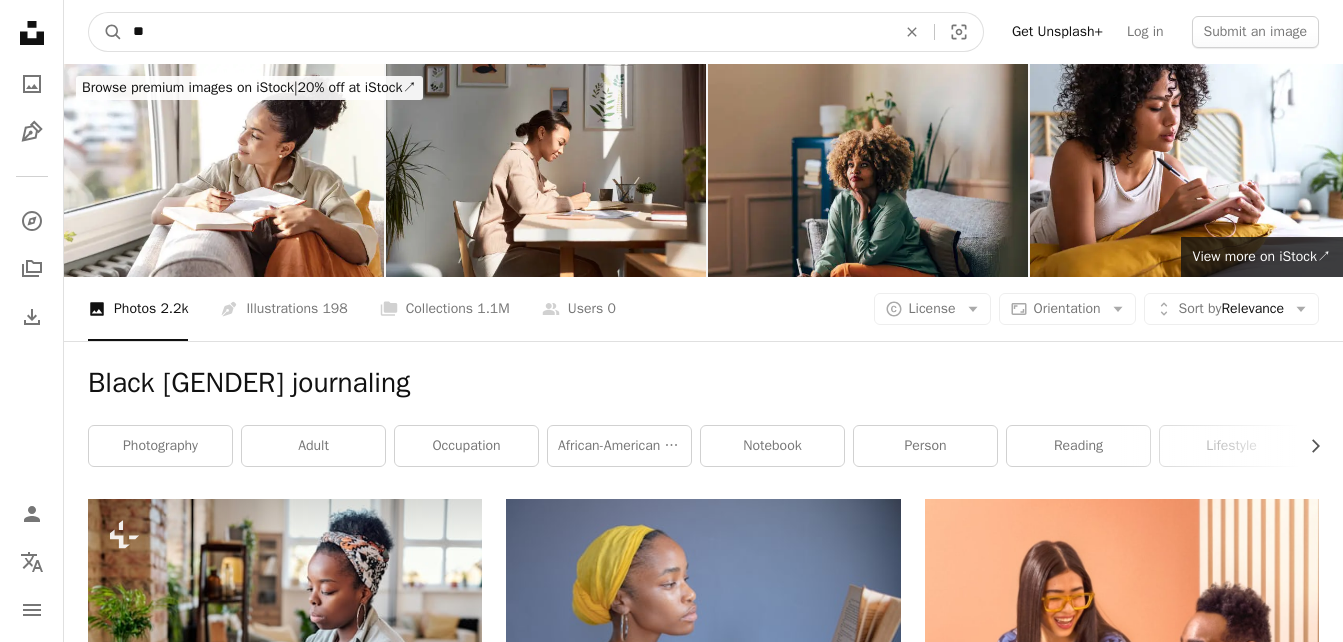type on "*" 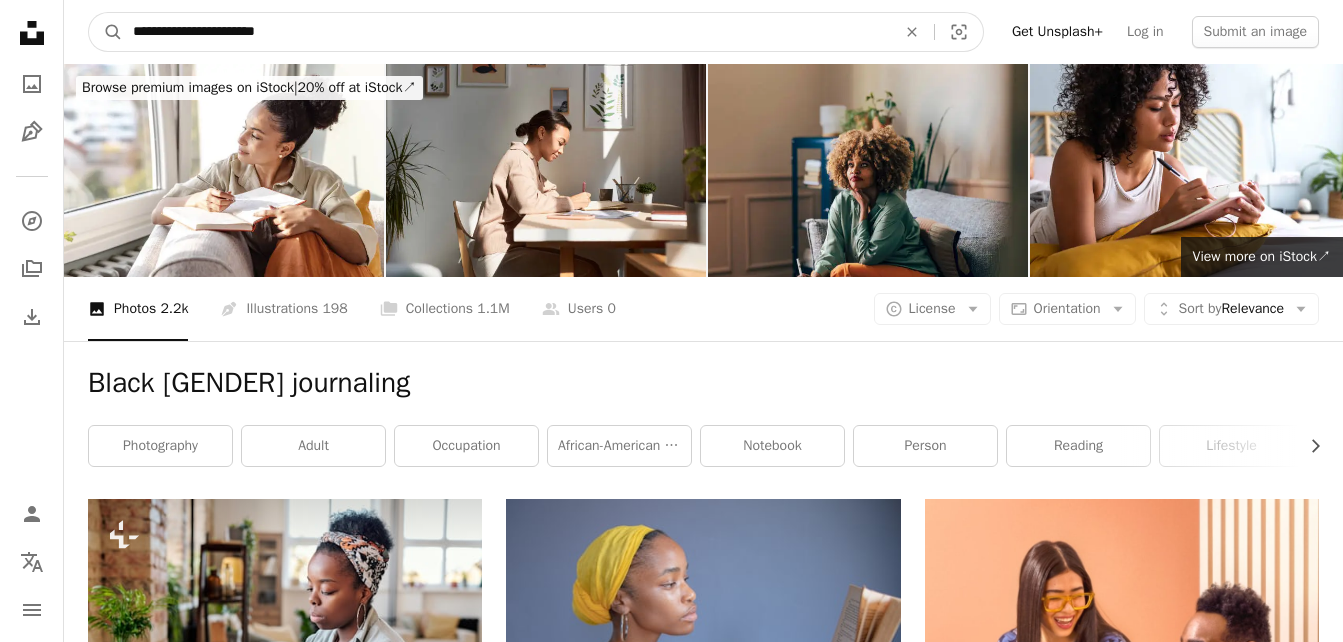 type on "**********" 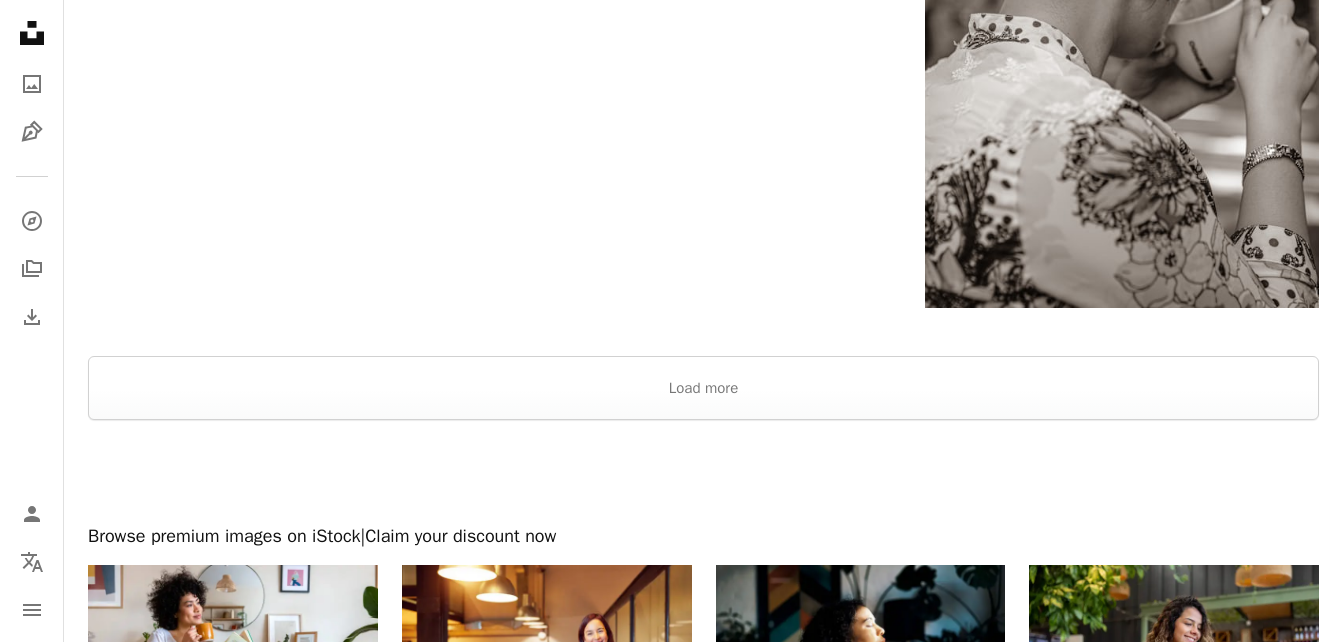 scroll, scrollTop: 4272, scrollLeft: 0, axis: vertical 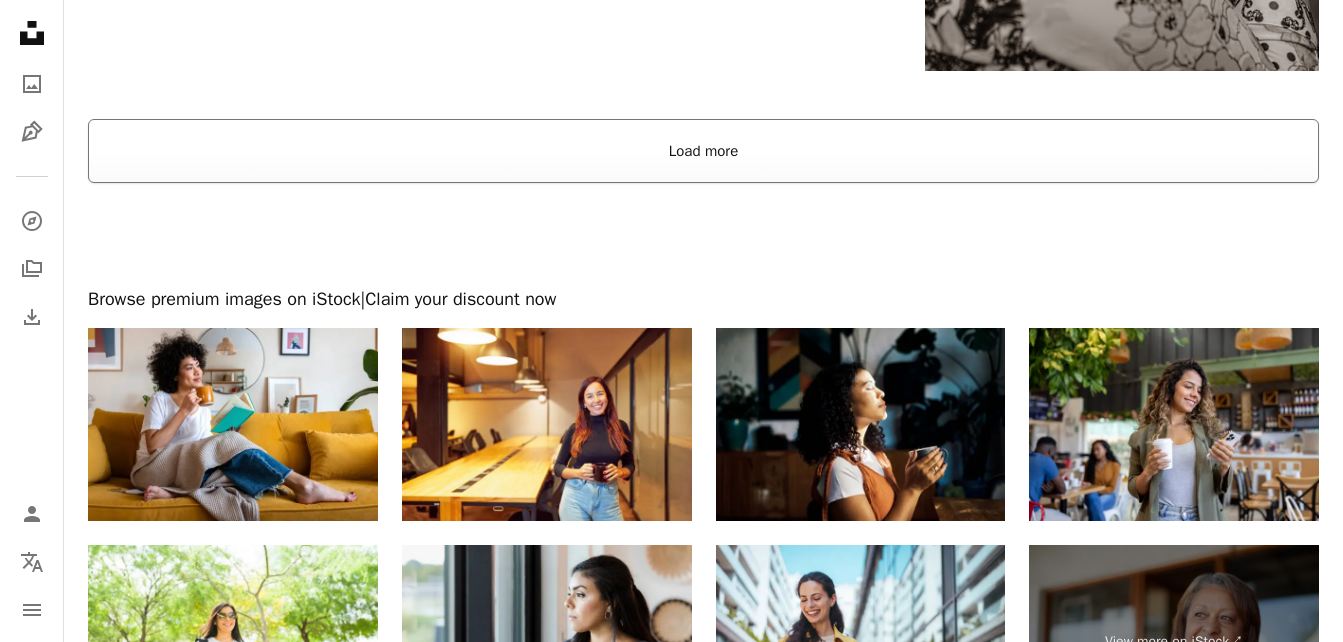 click on "Load more" at bounding box center [703, 151] 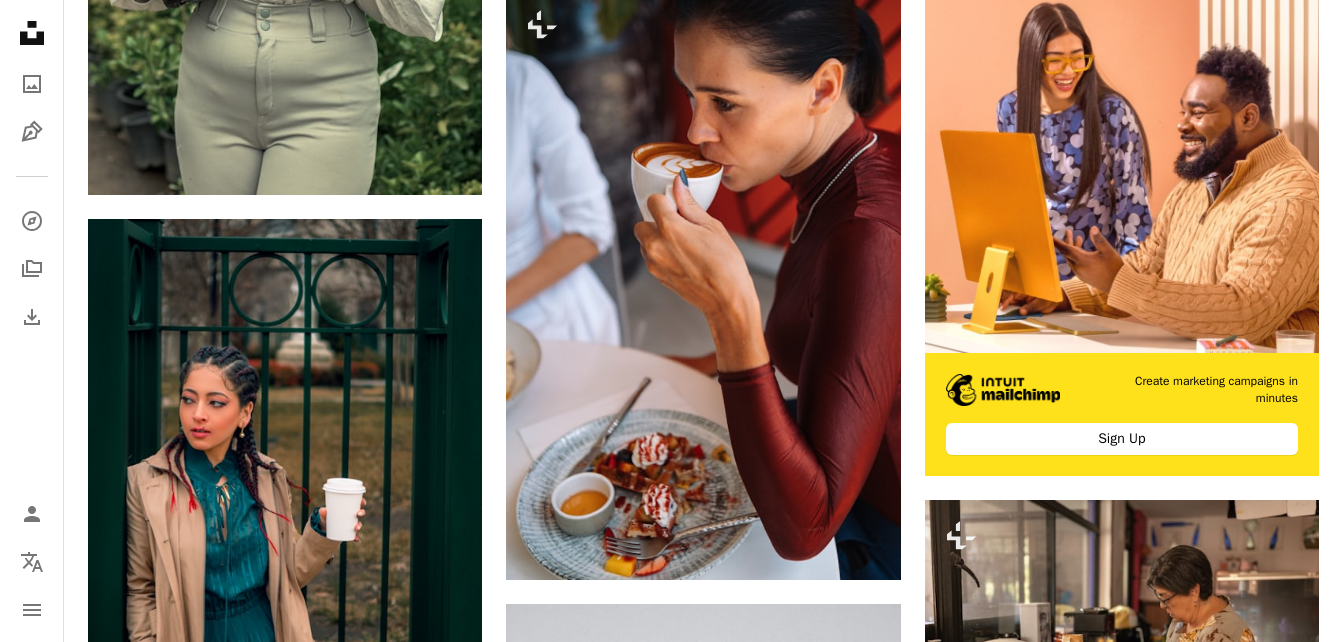 scroll, scrollTop: 9885, scrollLeft: 0, axis: vertical 